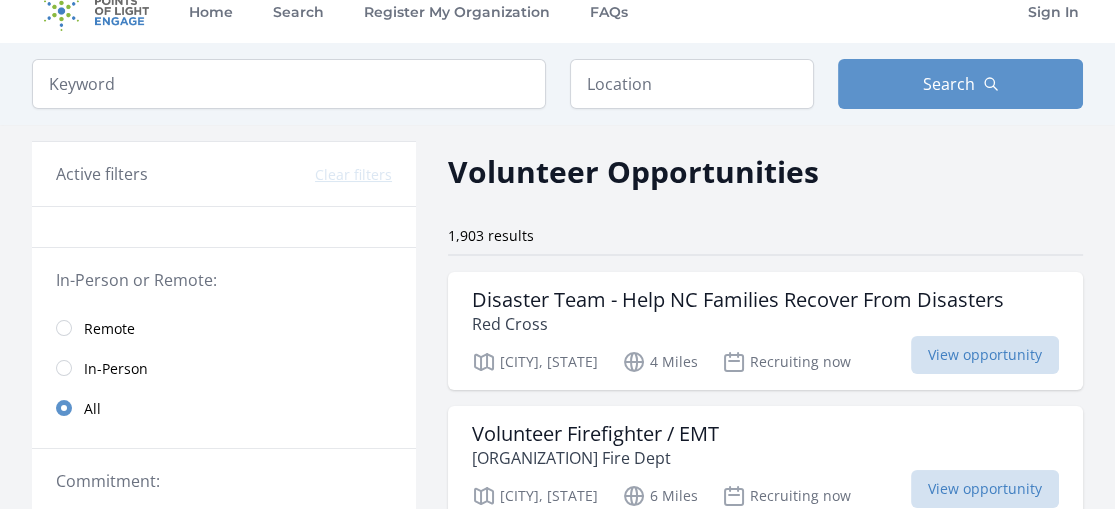 scroll, scrollTop: 0, scrollLeft: 0, axis: both 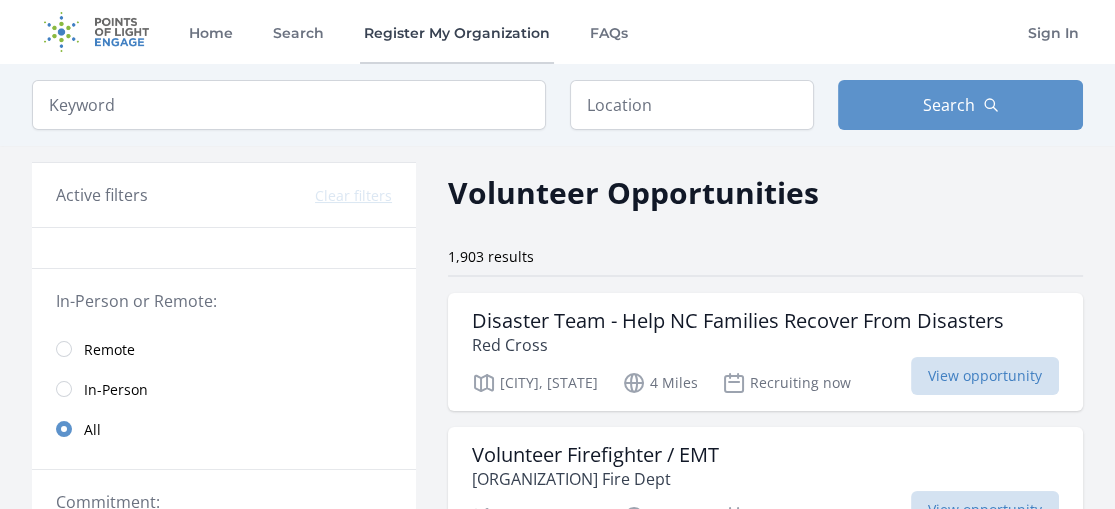 click on "Register My Organization" at bounding box center [457, 32] 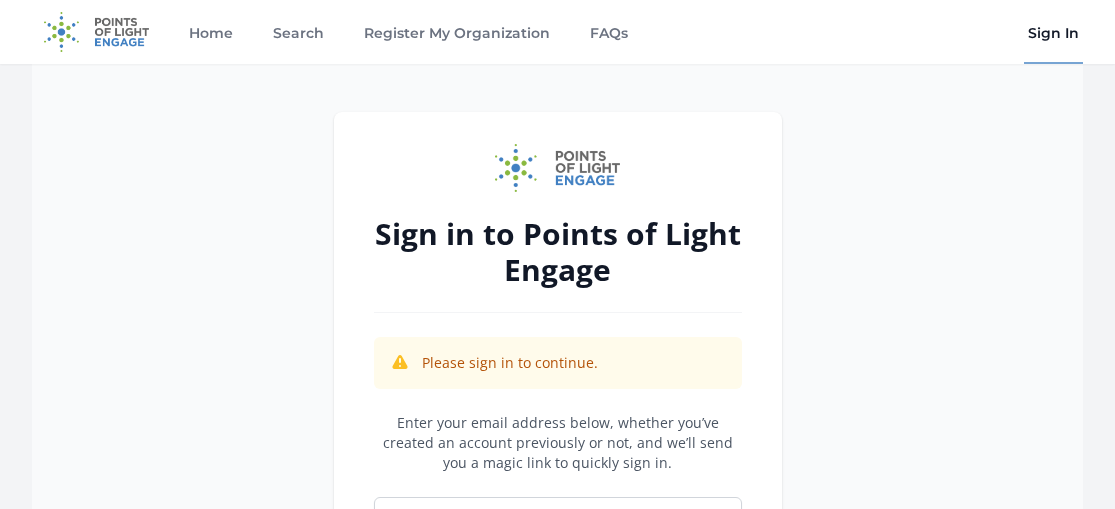 scroll, scrollTop: 0, scrollLeft: 0, axis: both 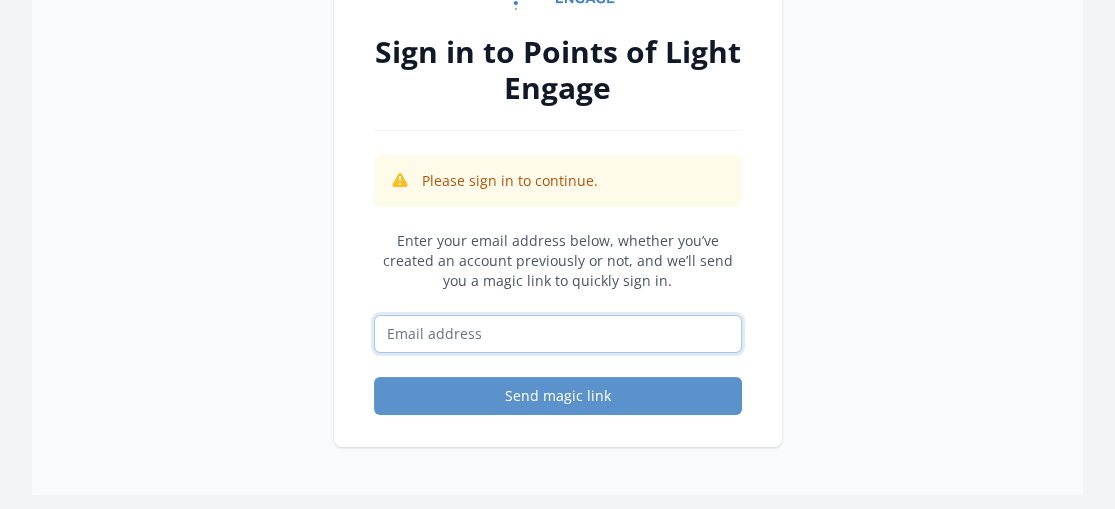 click at bounding box center [558, 334] 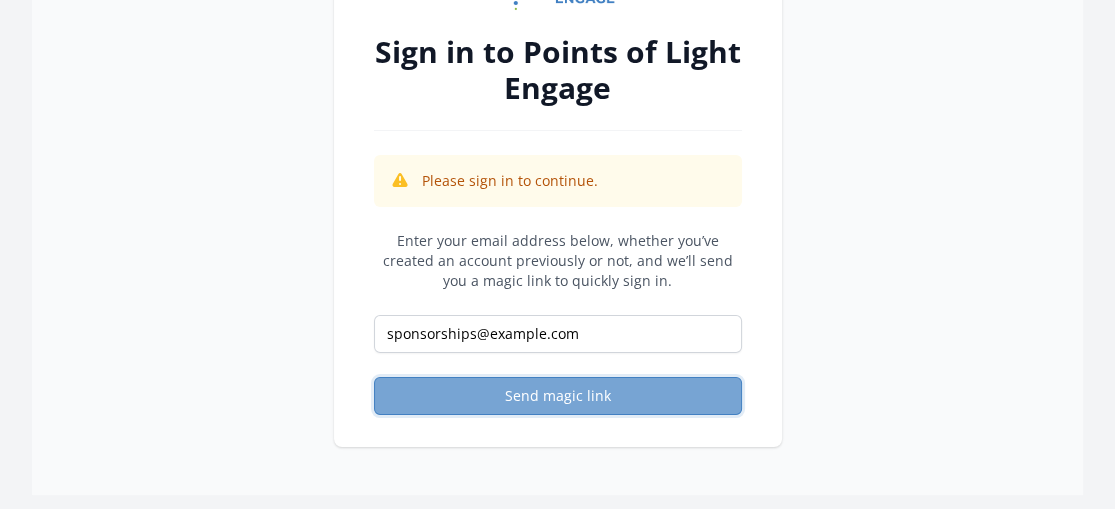 click on "Send magic link" at bounding box center [558, 396] 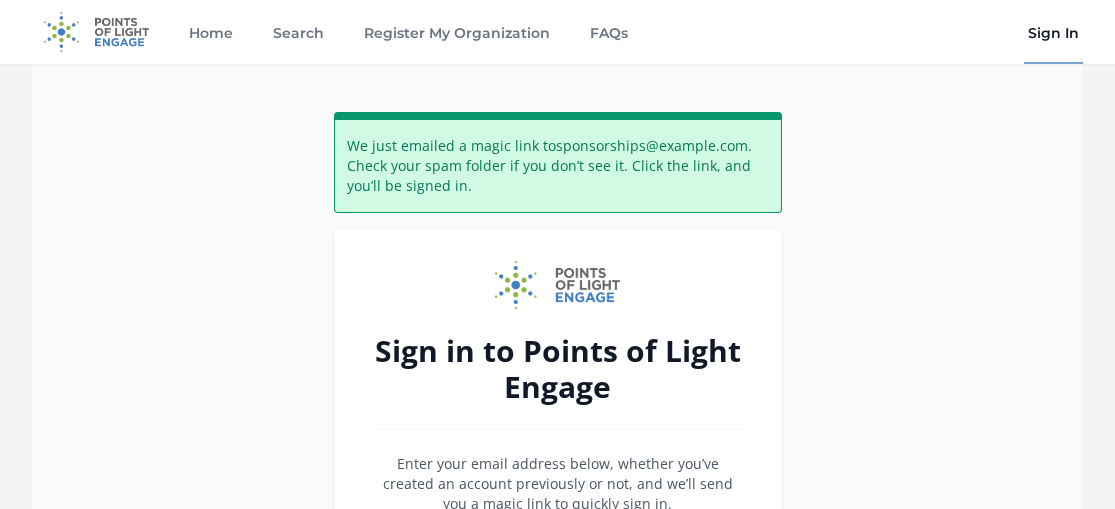 scroll, scrollTop: 0, scrollLeft: 0, axis: both 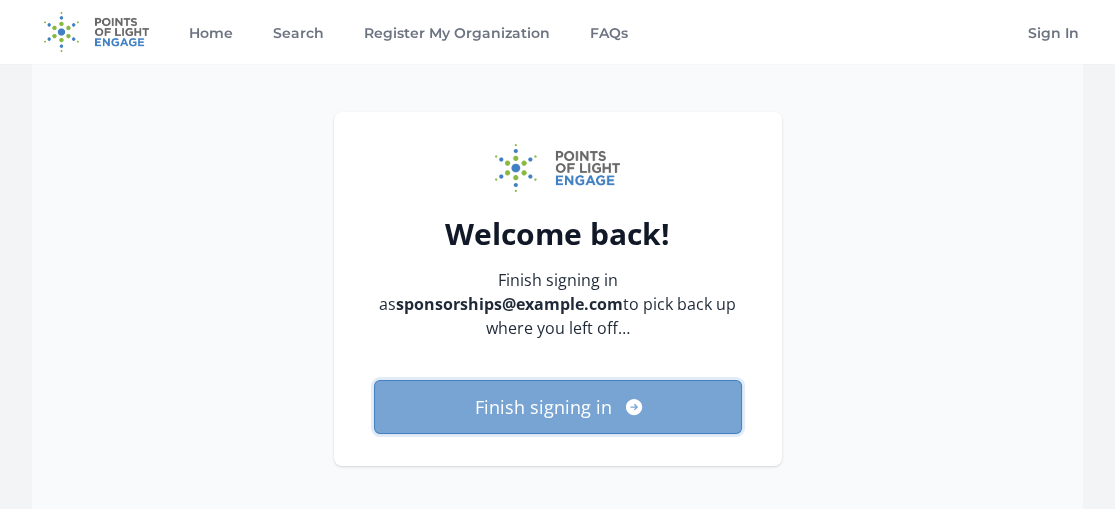 click on "Finish signing in" at bounding box center [558, 407] 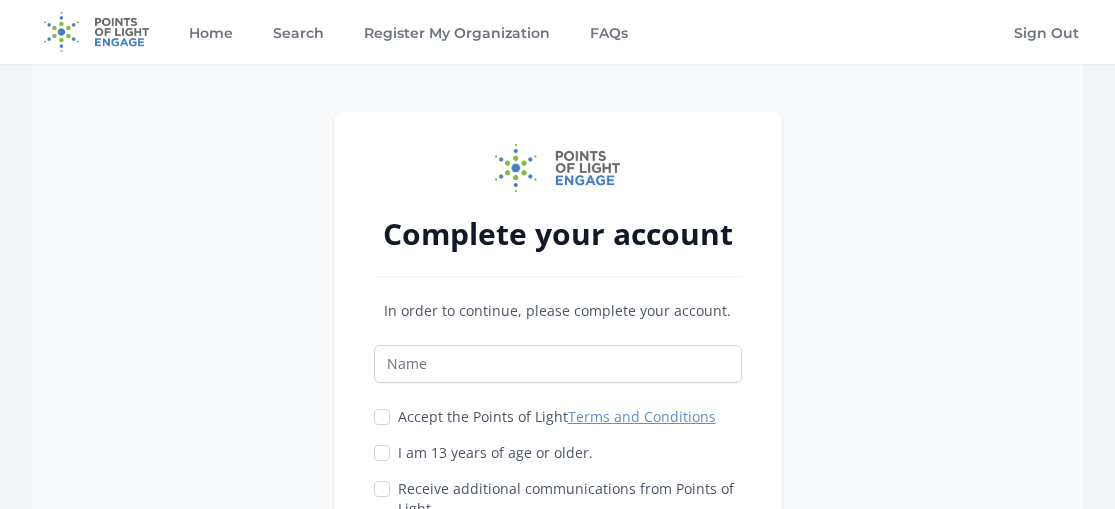 scroll, scrollTop: 0, scrollLeft: 0, axis: both 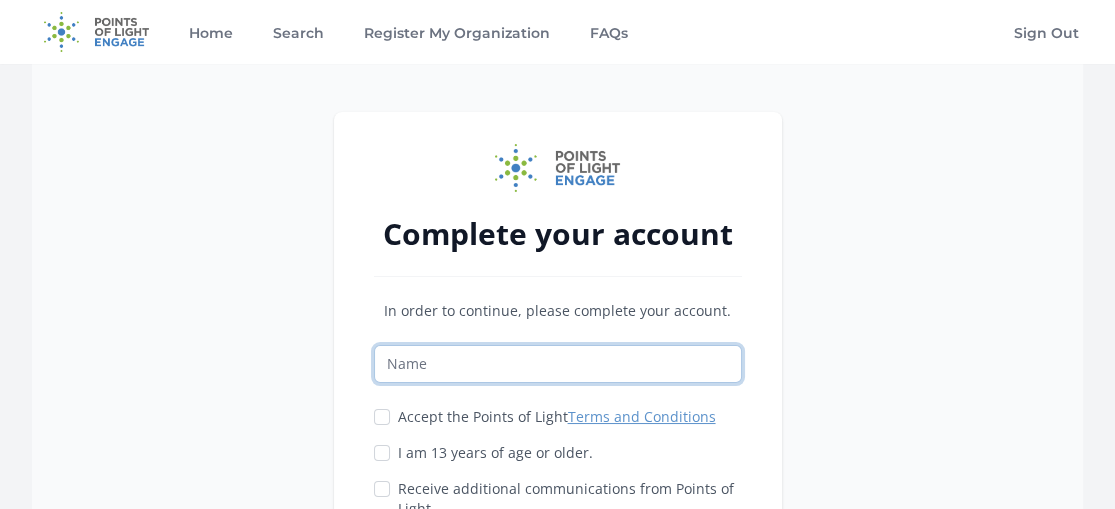 click at bounding box center (558, 364) 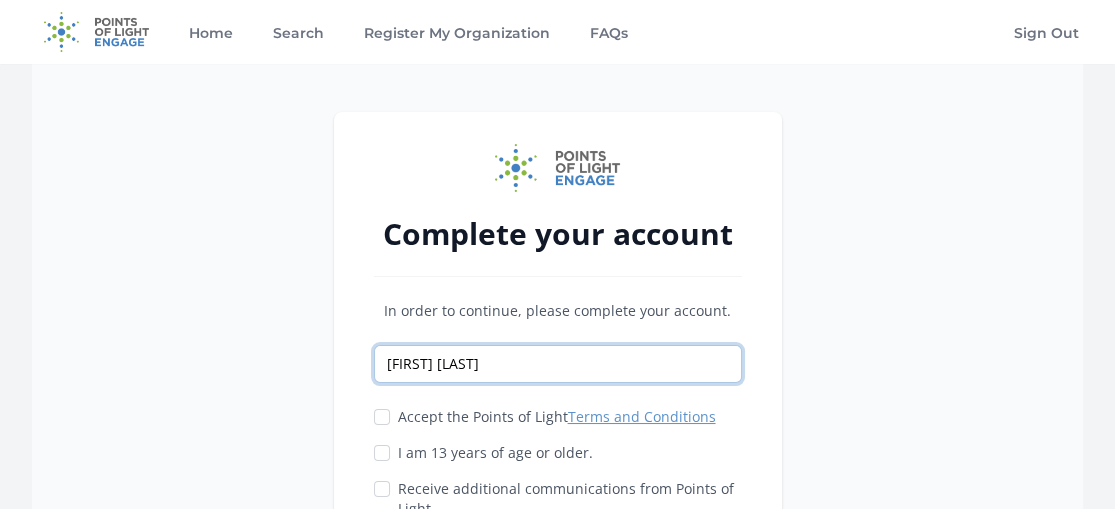 type on "Rose Beavers" 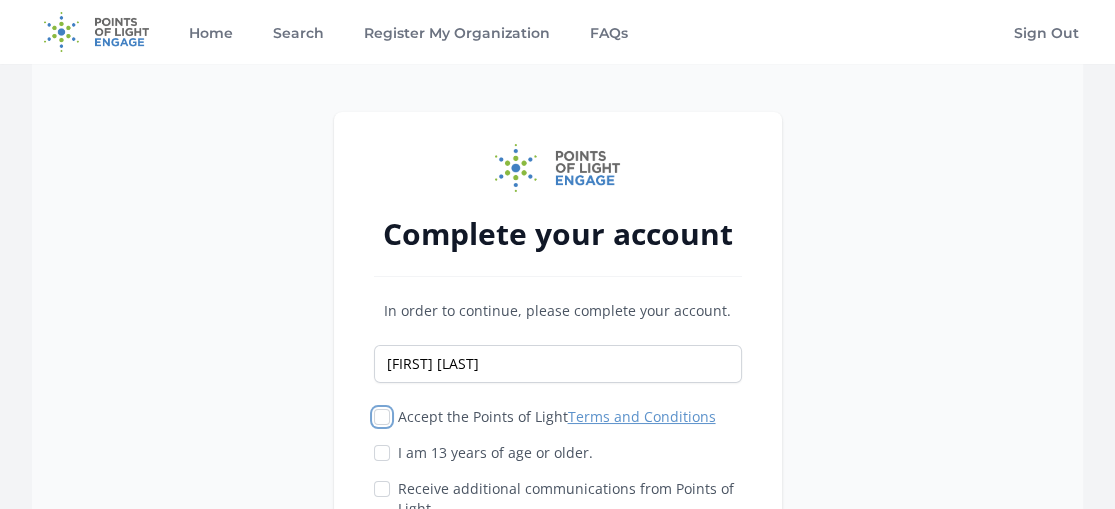 click on "Accept the Points of Light  Terms and Conditions" at bounding box center [382, 417] 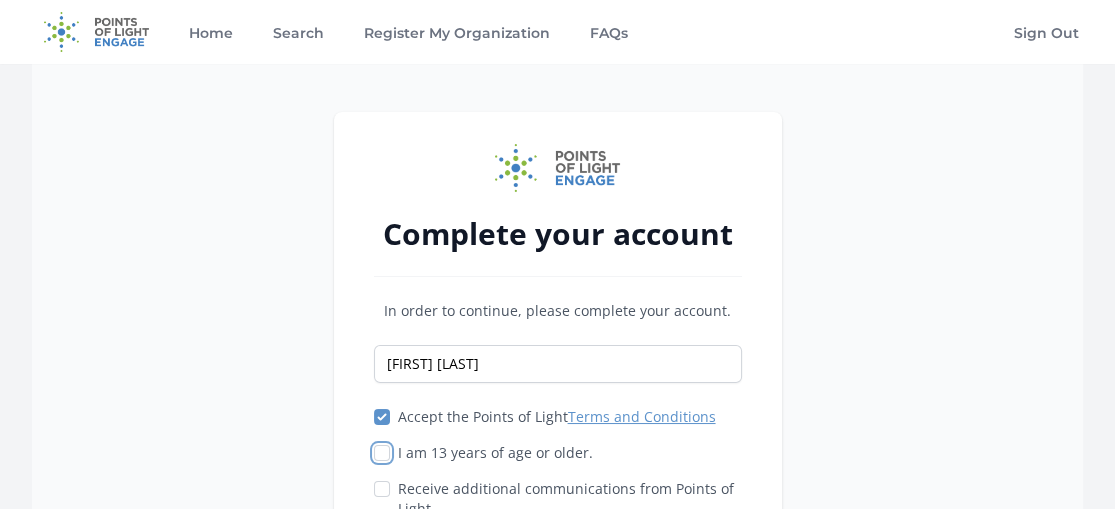 drag, startPoint x: 376, startPoint y: 450, endPoint x: 380, endPoint y: 477, distance: 27.294687 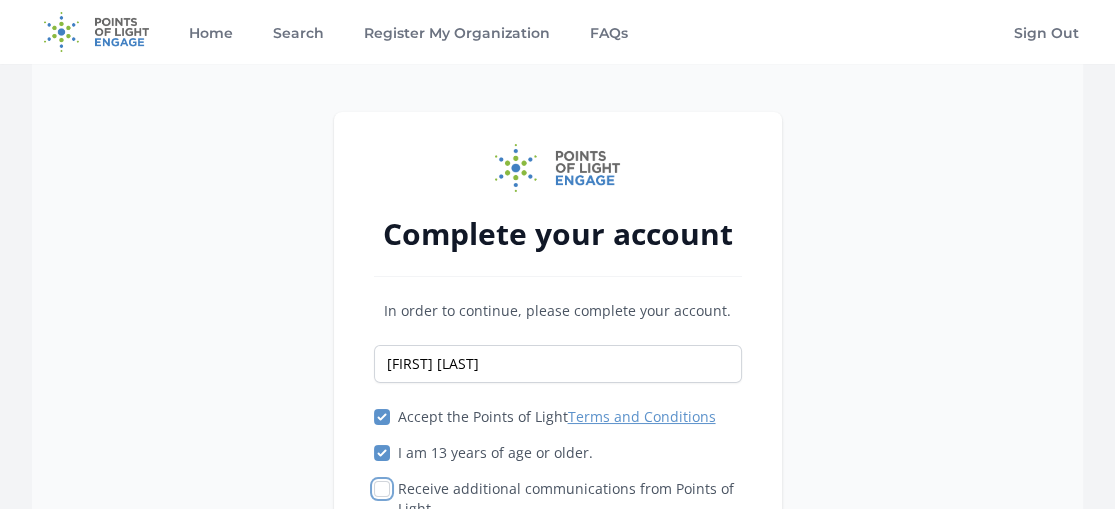 click on "Receive additional communications from Points of Light" at bounding box center [382, 489] 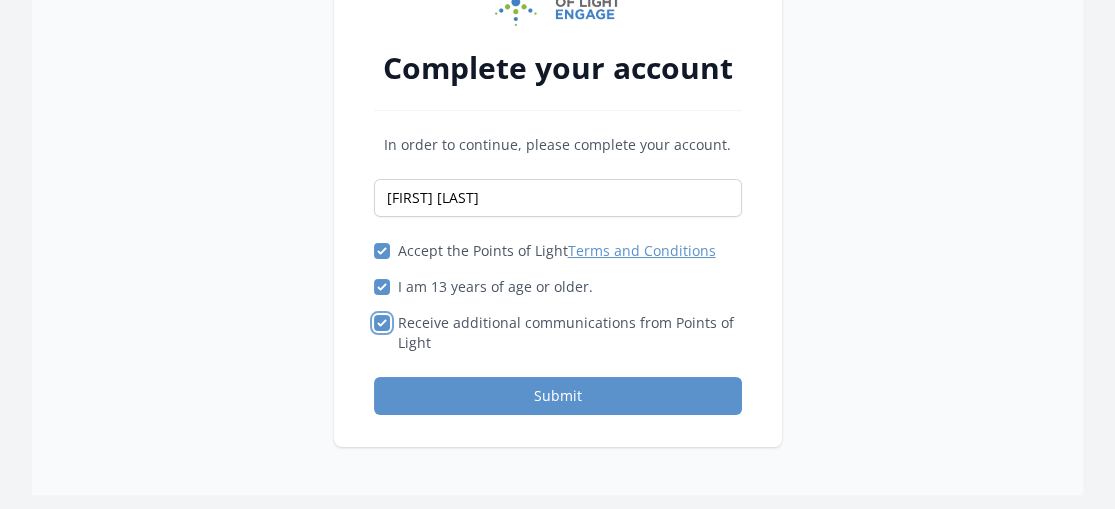 scroll, scrollTop: 180, scrollLeft: 0, axis: vertical 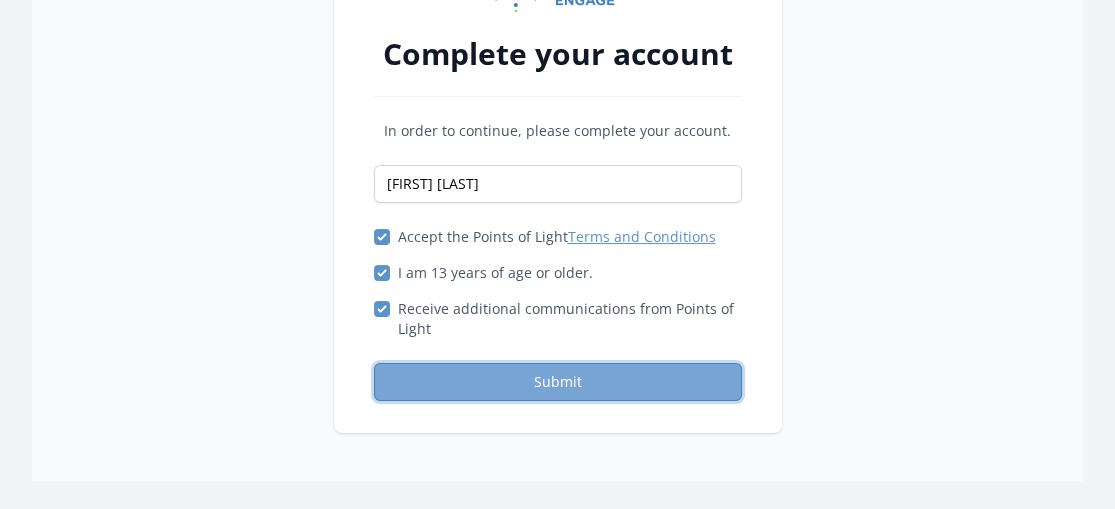 click on "Submit" at bounding box center [558, 382] 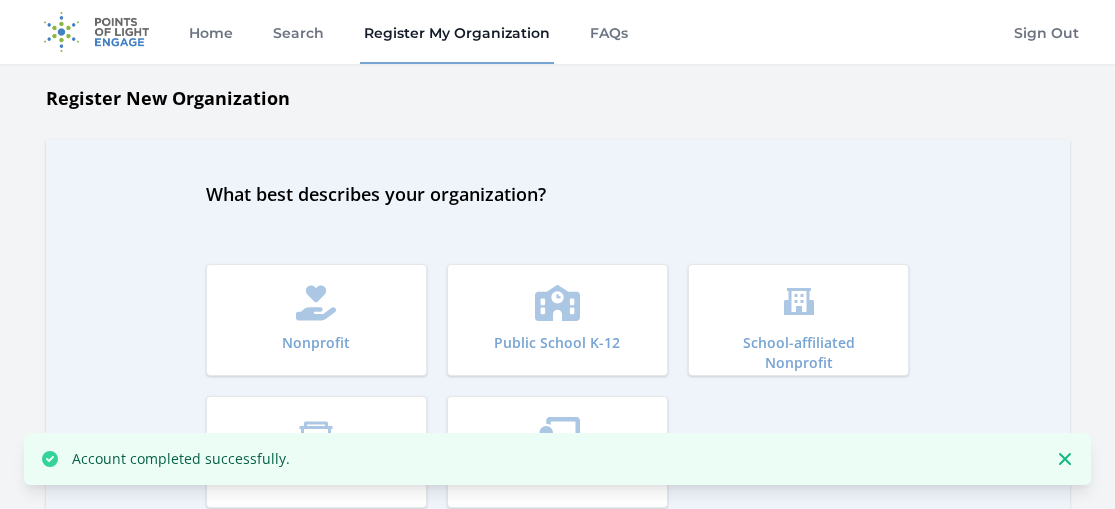 scroll, scrollTop: 0, scrollLeft: 0, axis: both 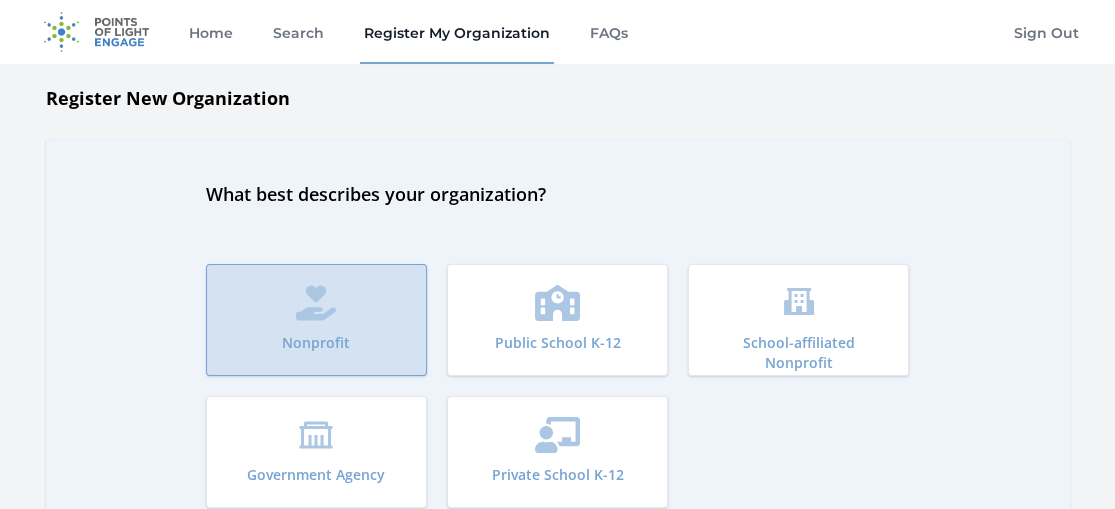 click on "Nonprofit" at bounding box center (316, 320) 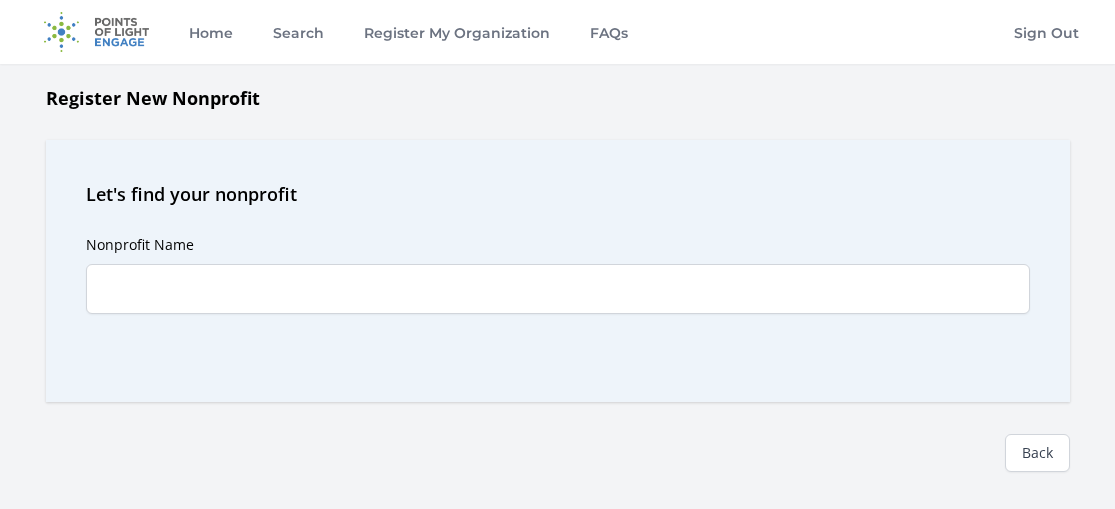 scroll, scrollTop: 0, scrollLeft: 0, axis: both 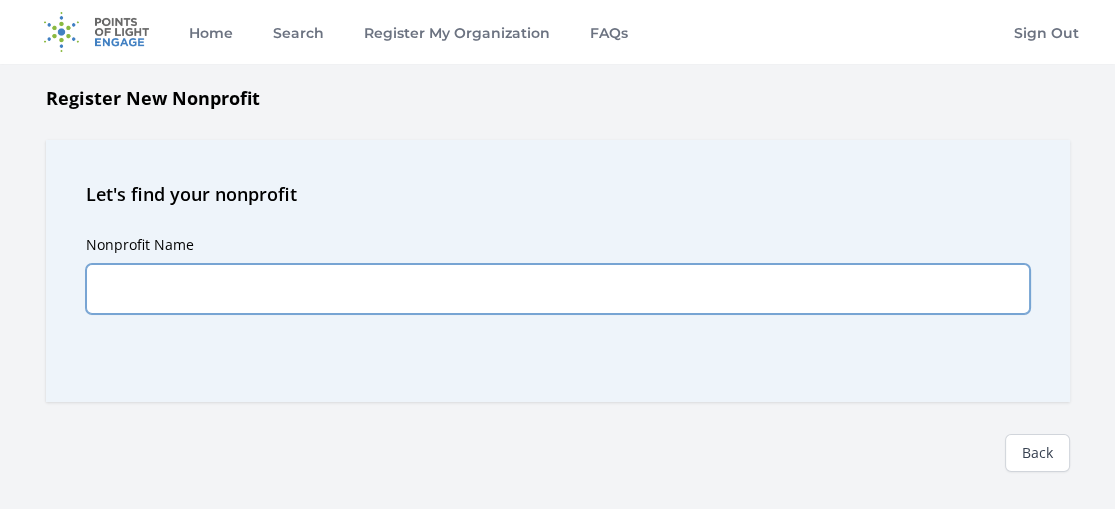 click on "Nonprofit Name" at bounding box center (558, 289) 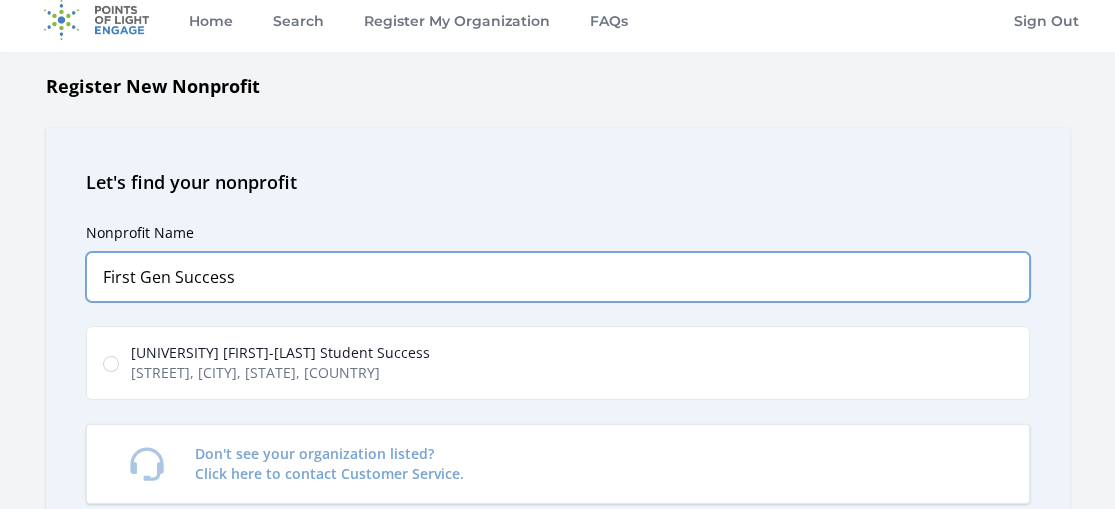scroll, scrollTop: 0, scrollLeft: 0, axis: both 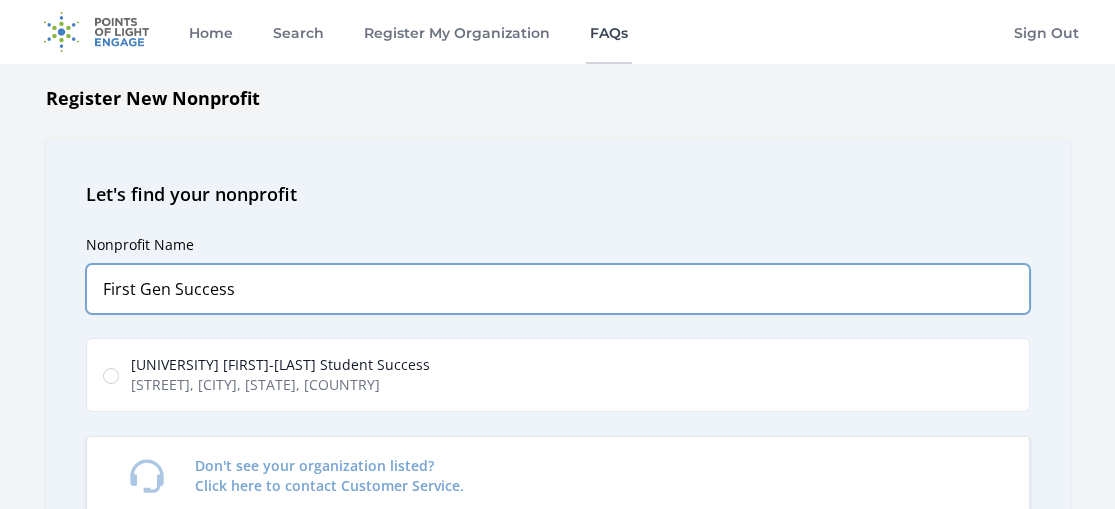 type on "First Gen Success" 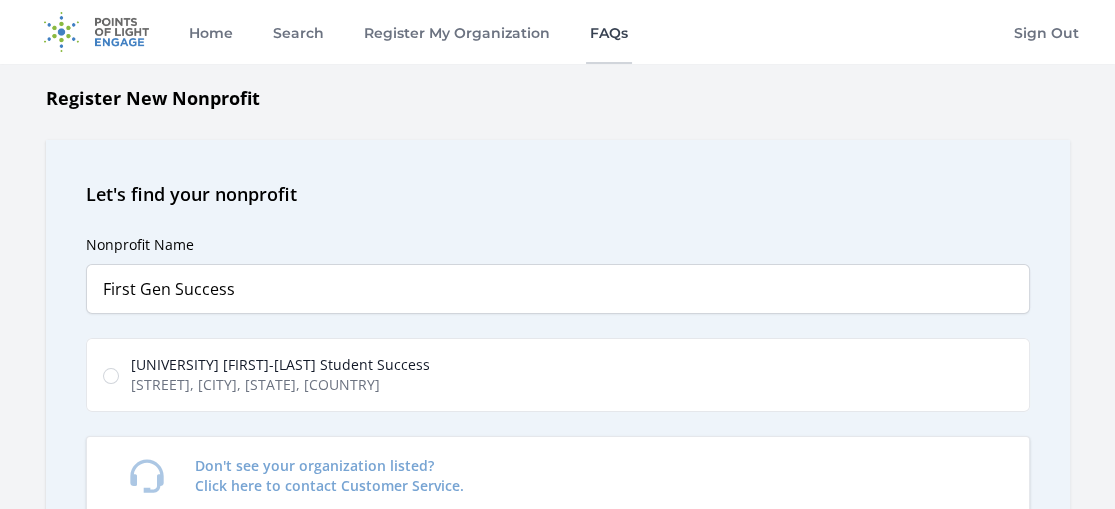 click on "FAQs" at bounding box center [609, 32] 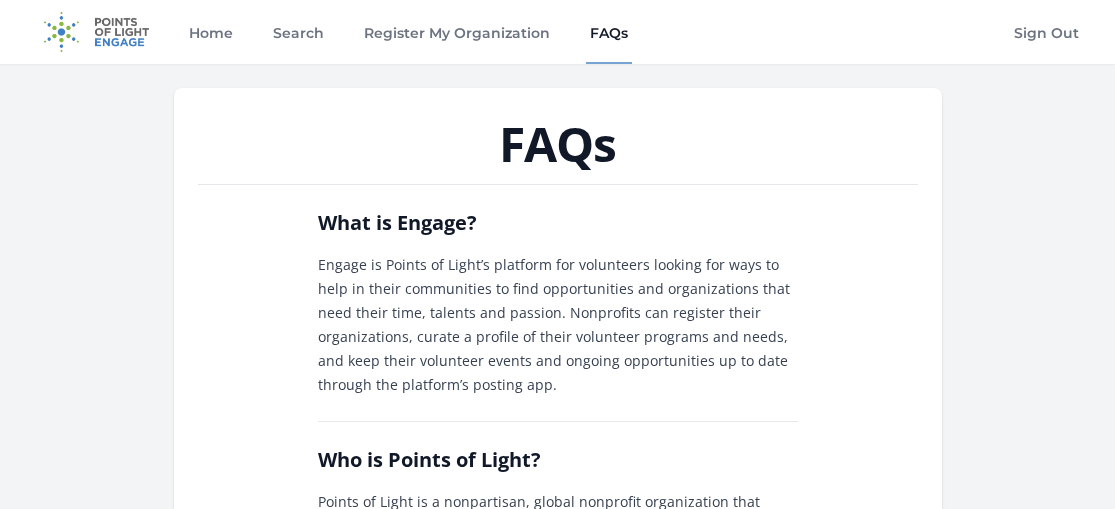 scroll, scrollTop: 0, scrollLeft: 0, axis: both 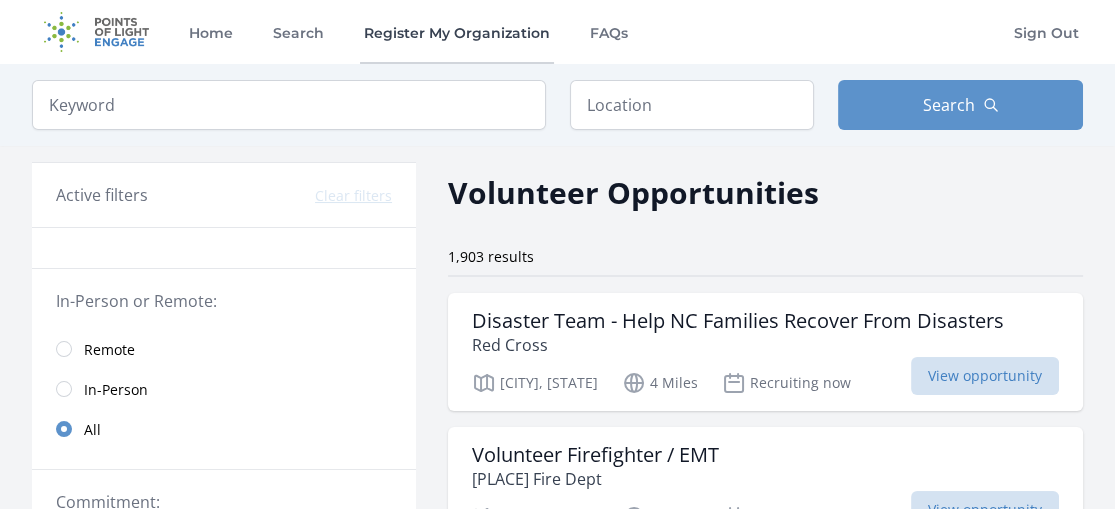 click on "Register My Organization" at bounding box center (457, 32) 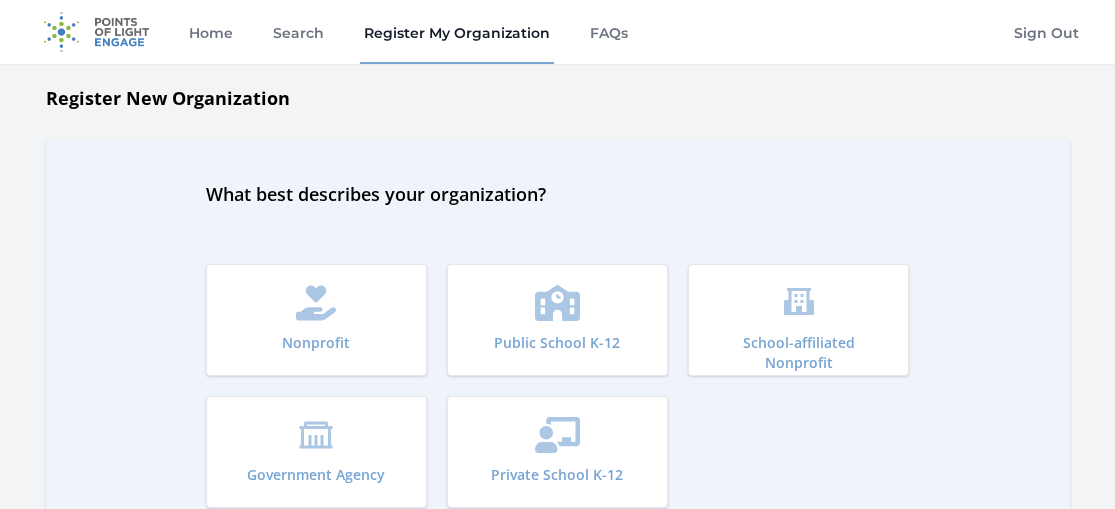scroll, scrollTop: 0, scrollLeft: 0, axis: both 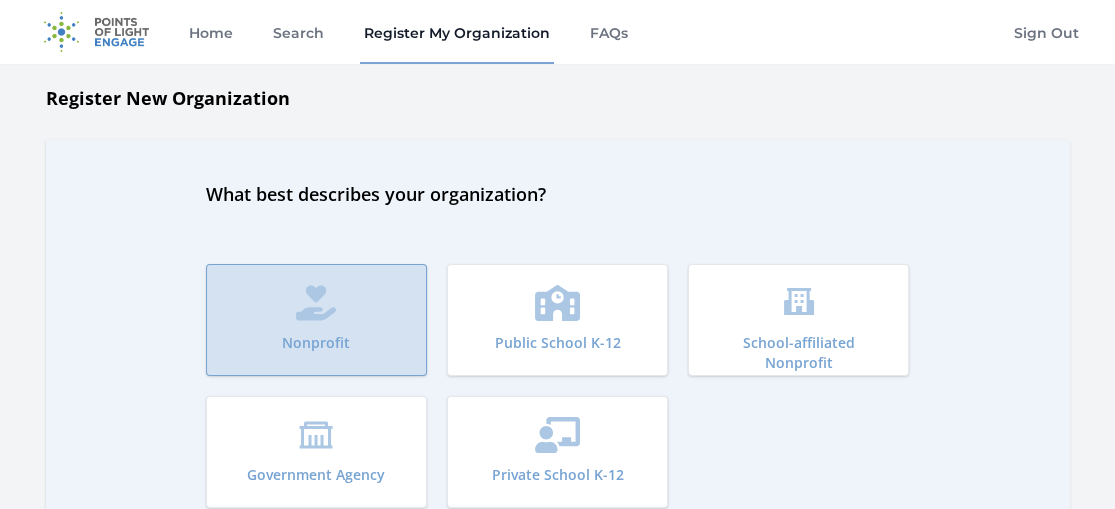 click on "Nonprofit" at bounding box center (316, 320) 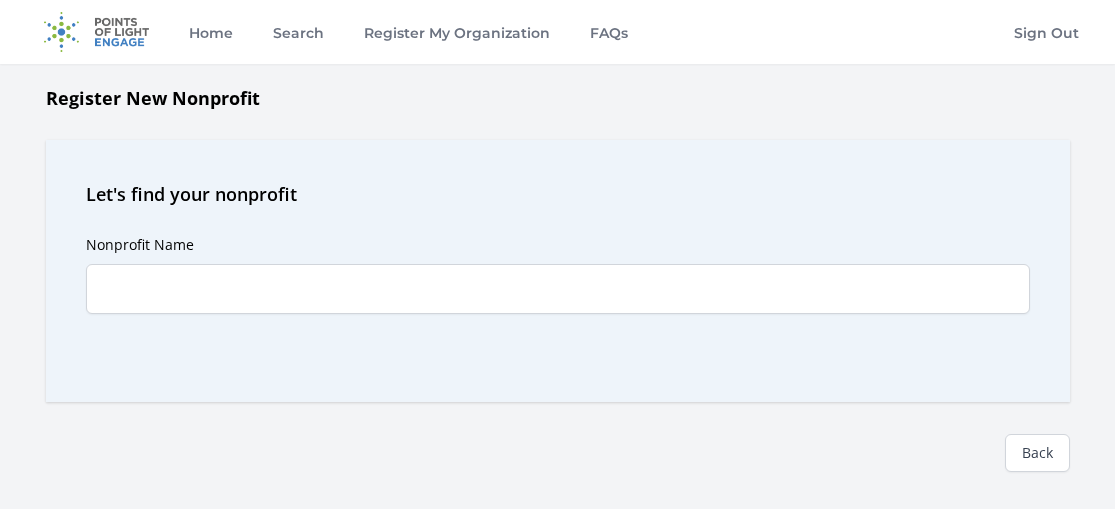 scroll, scrollTop: 0, scrollLeft: 0, axis: both 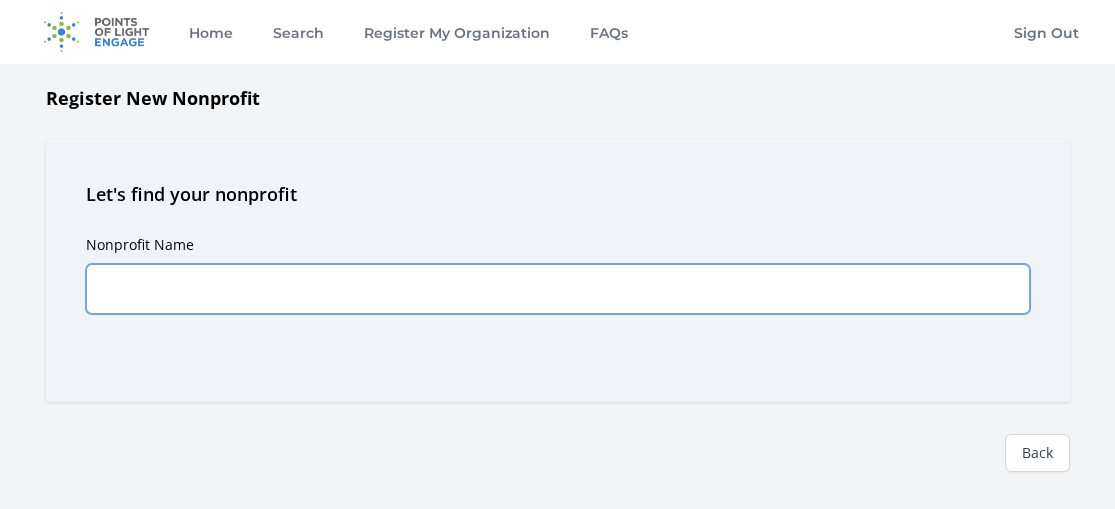 click on "Nonprofit Name" at bounding box center (558, 289) 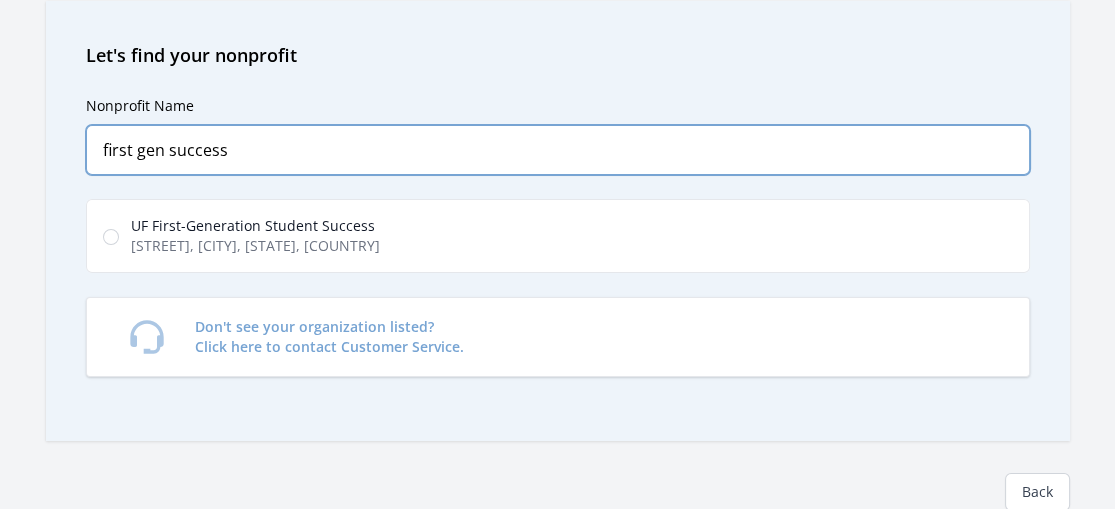 scroll, scrollTop: 147, scrollLeft: 0, axis: vertical 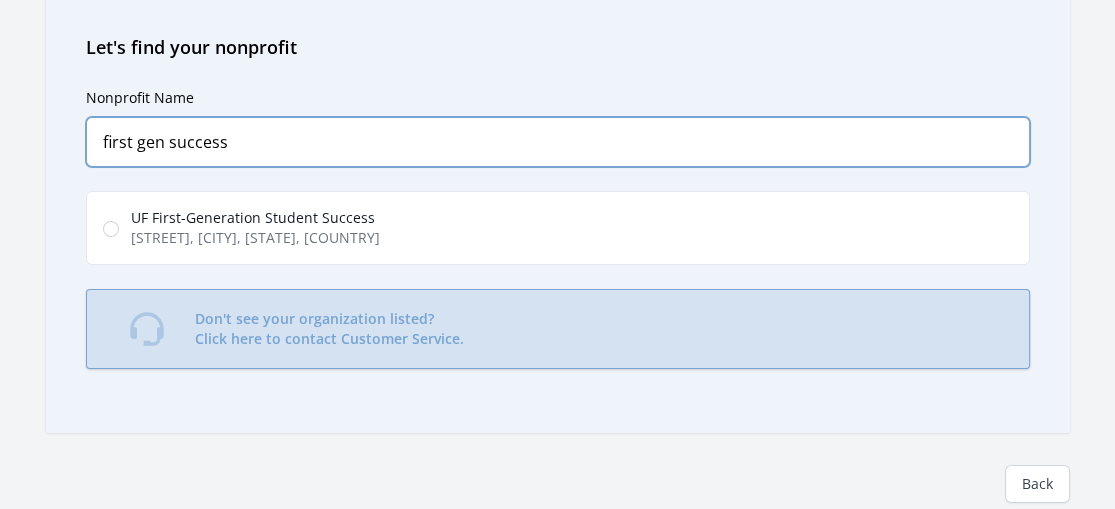 type on "first gen success" 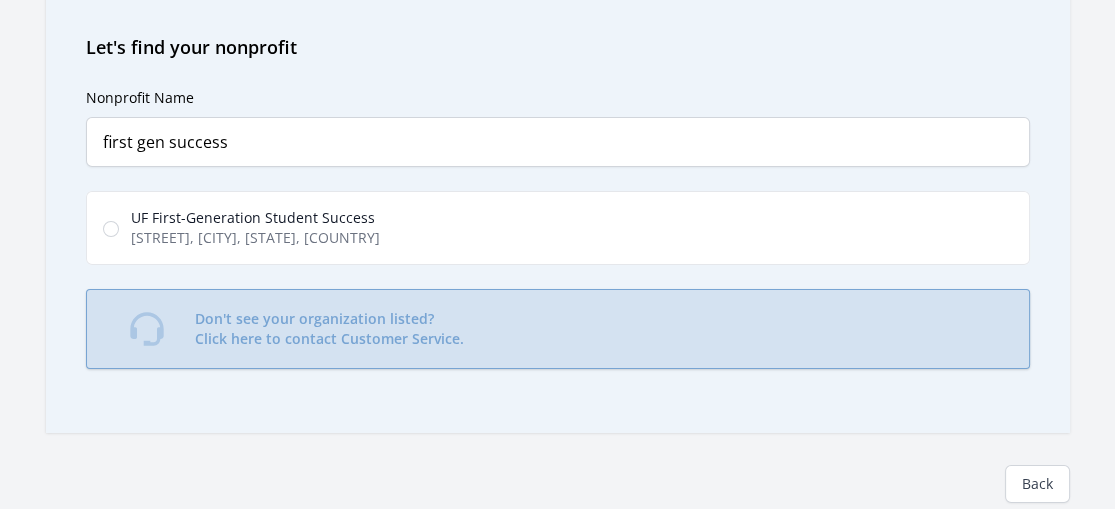 click on "Don't see your organization listed?
Click here to contact Customer Service." at bounding box center [329, 329] 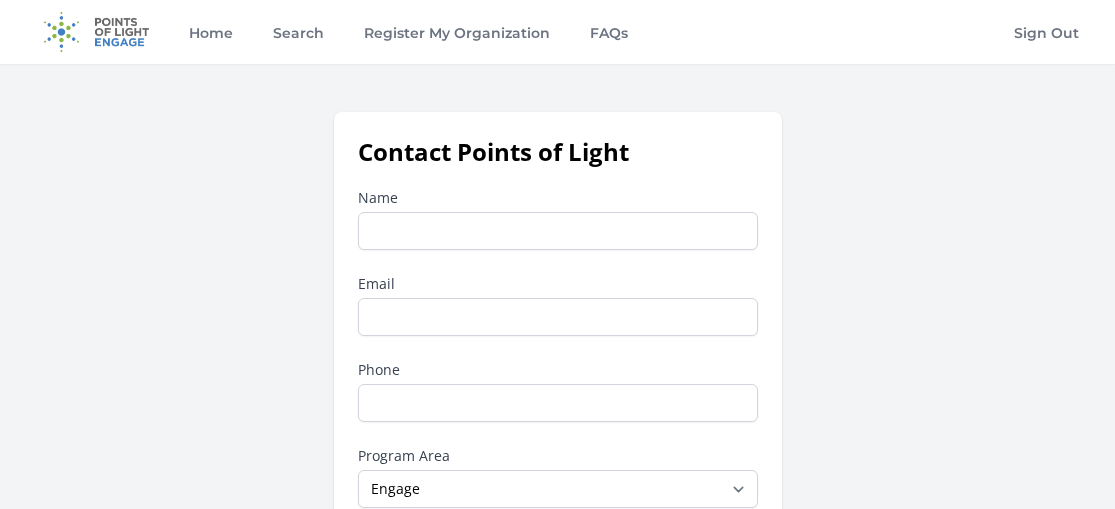 scroll, scrollTop: 0, scrollLeft: 0, axis: both 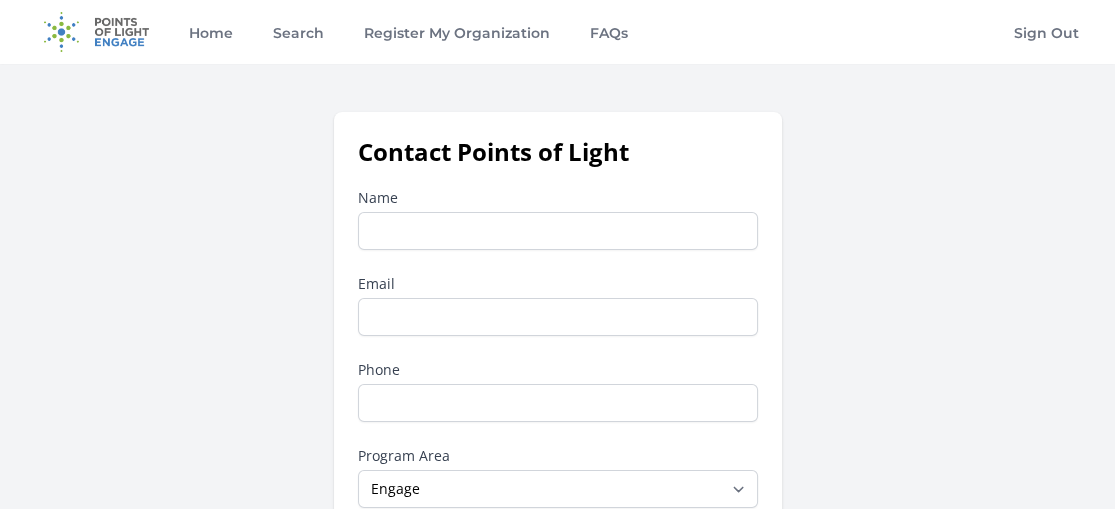 click on "Name" at bounding box center [558, 231] 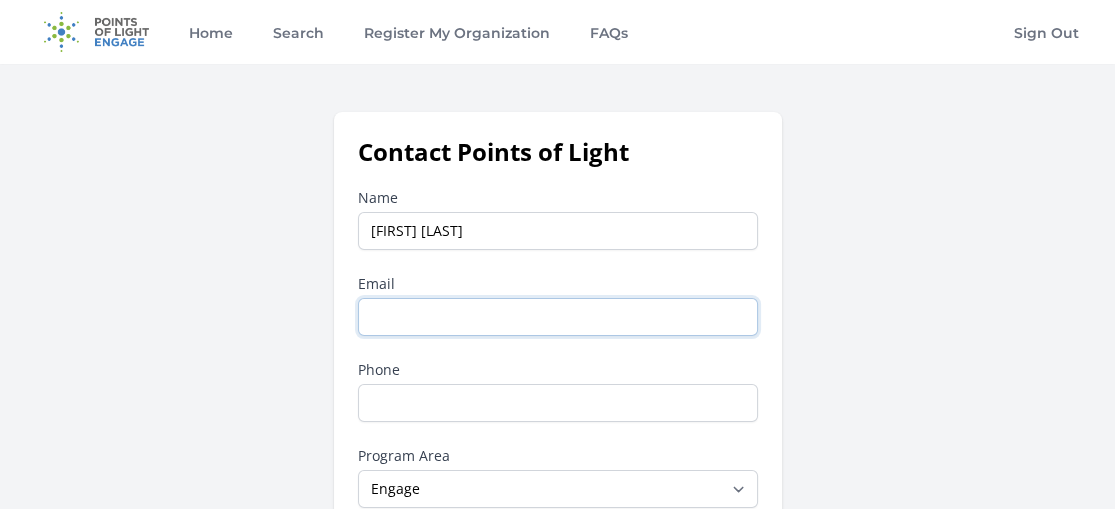 type on "[EMAIL]" 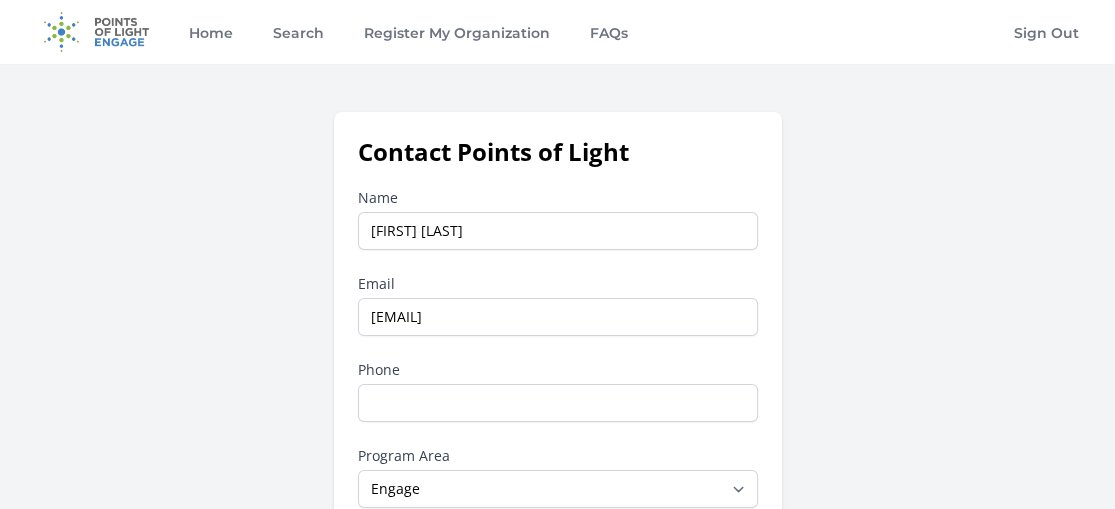 type on "[PHONE]" 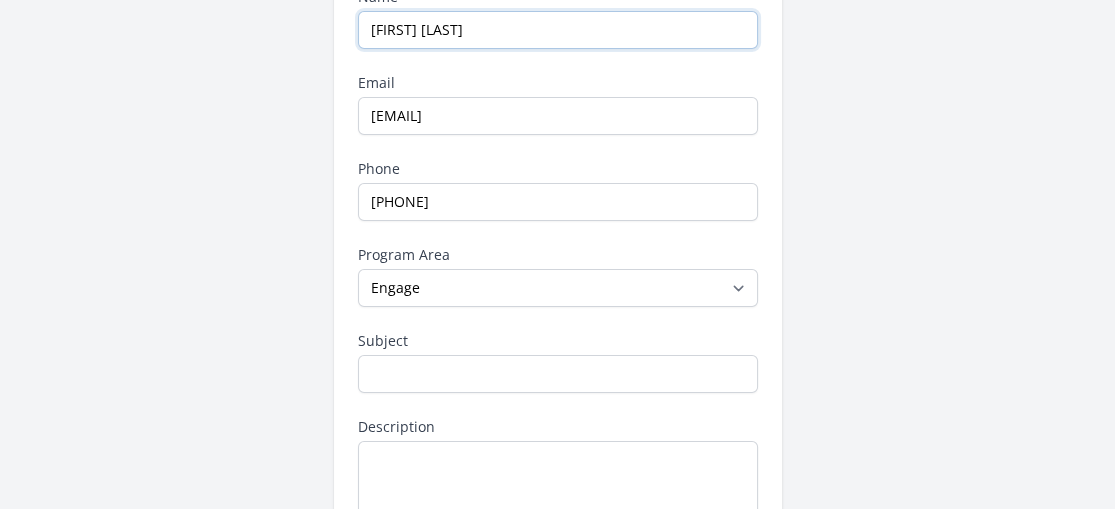 scroll, scrollTop: 204, scrollLeft: 0, axis: vertical 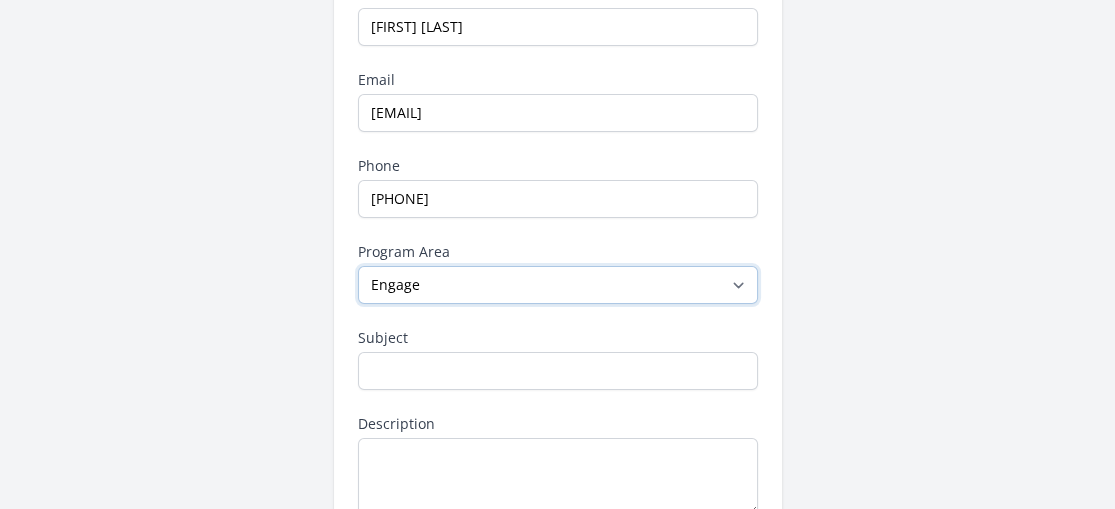click on "--None--
Daily Point of Light Award
Disney Family Volunteer Rewards
Global Network Affiliates
Points of Light Events
Points of Light Partnership Development
Presidential Volunteer Service Awards Program
Service Enterprise Certification
Other
Points of Light Community
Community for Employee Civic Engagement
Engage" at bounding box center (558, 285) 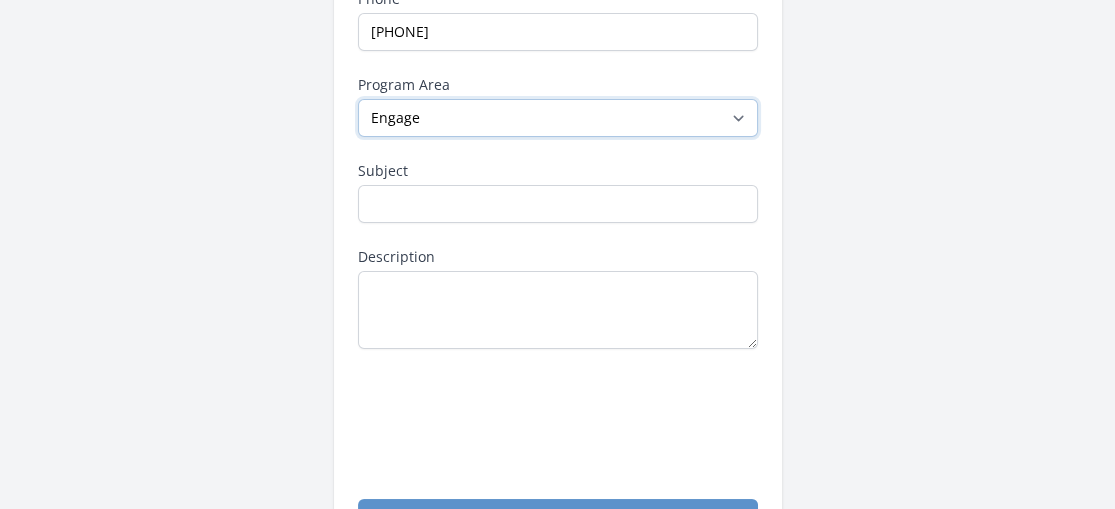 scroll, scrollTop: 379, scrollLeft: 0, axis: vertical 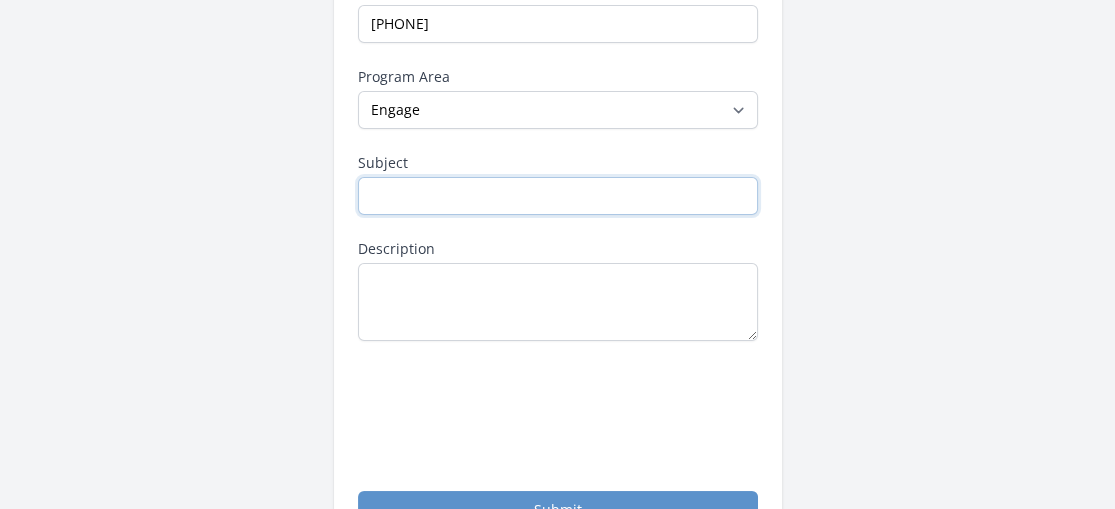 click on "Subject" at bounding box center (558, 196) 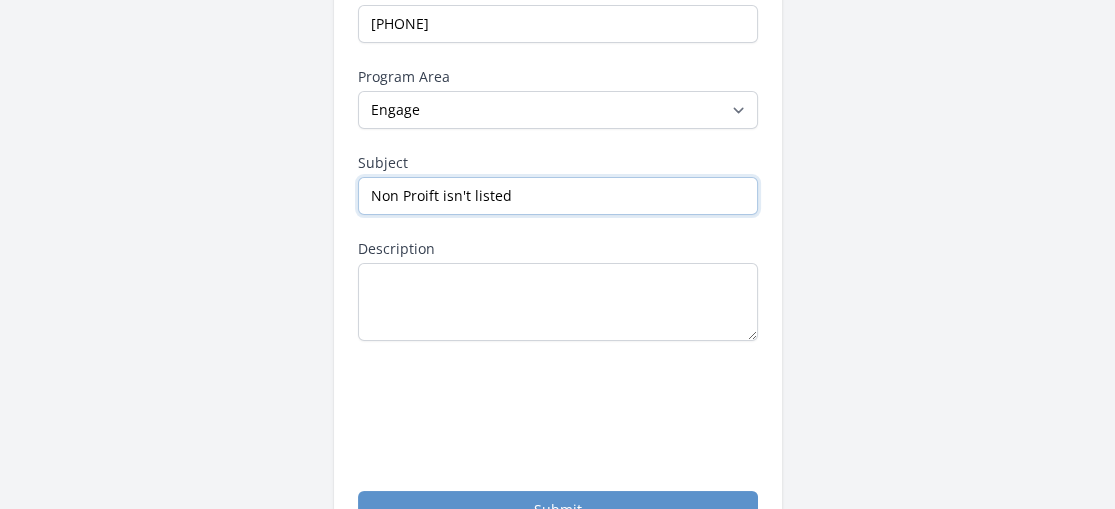 drag, startPoint x: 510, startPoint y: 188, endPoint x: 403, endPoint y: 194, distance: 107.16809 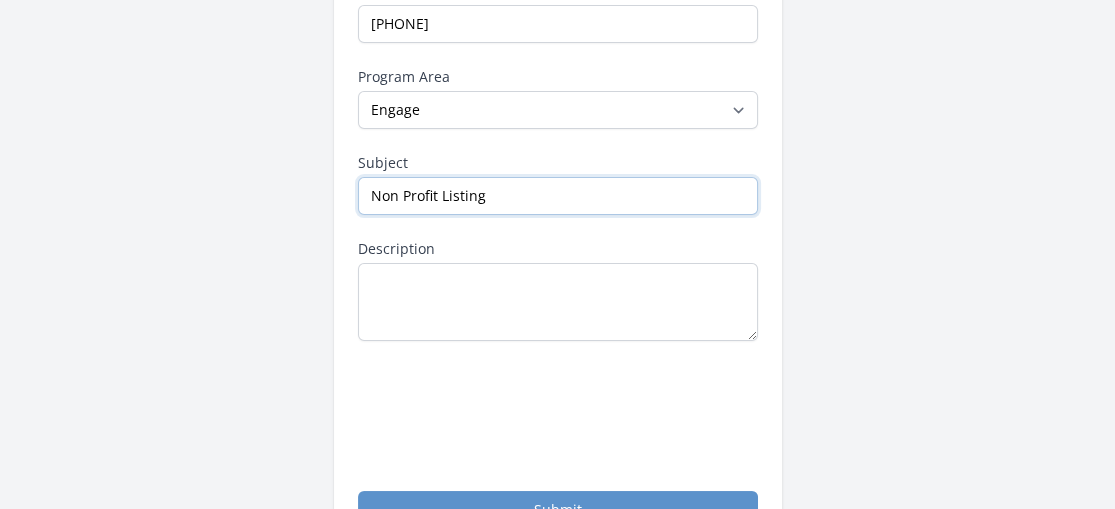 type on "Non Profit Listing" 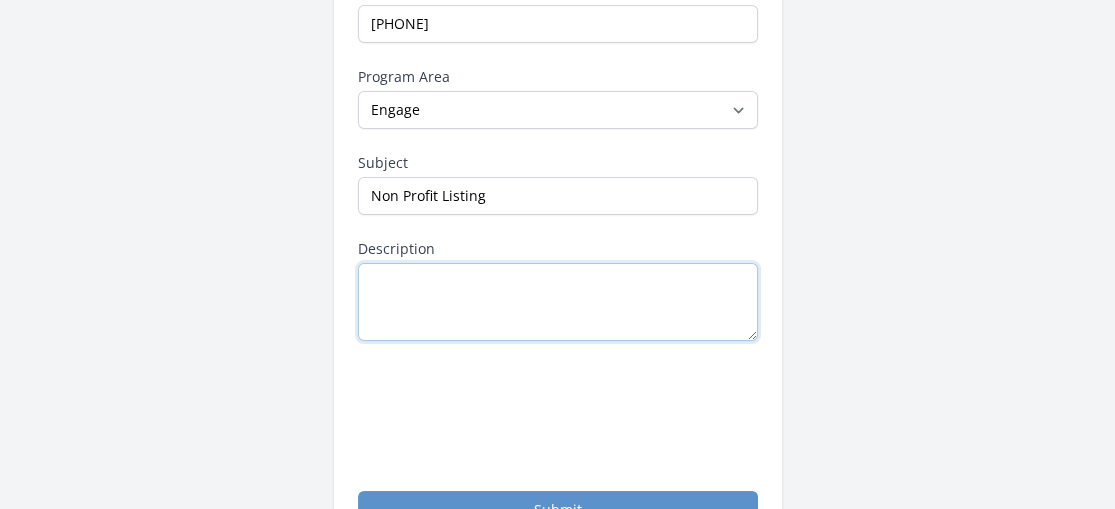 click on "Description" at bounding box center [558, 302] 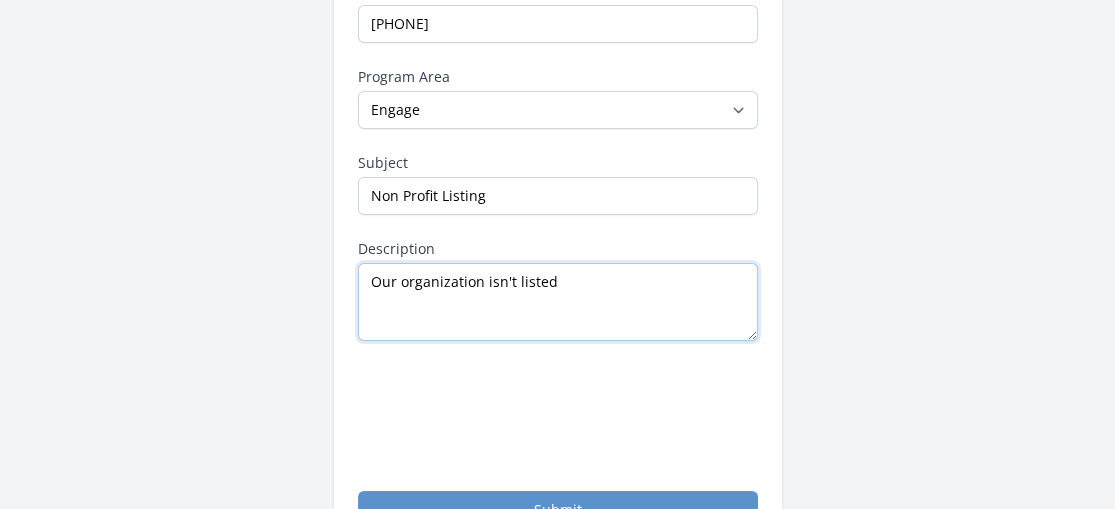 type on "Our organization isn't listed" 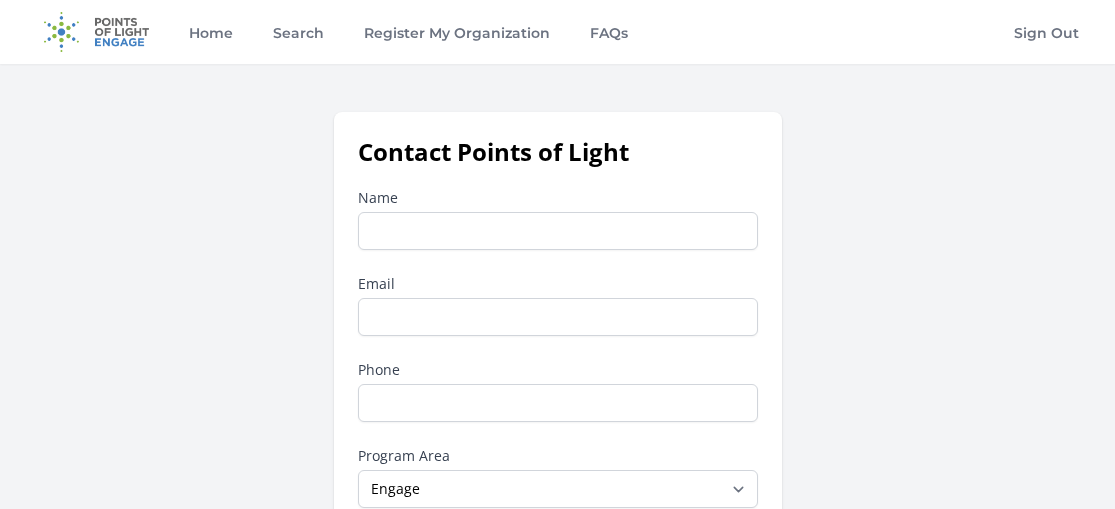 scroll, scrollTop: 0, scrollLeft: 0, axis: both 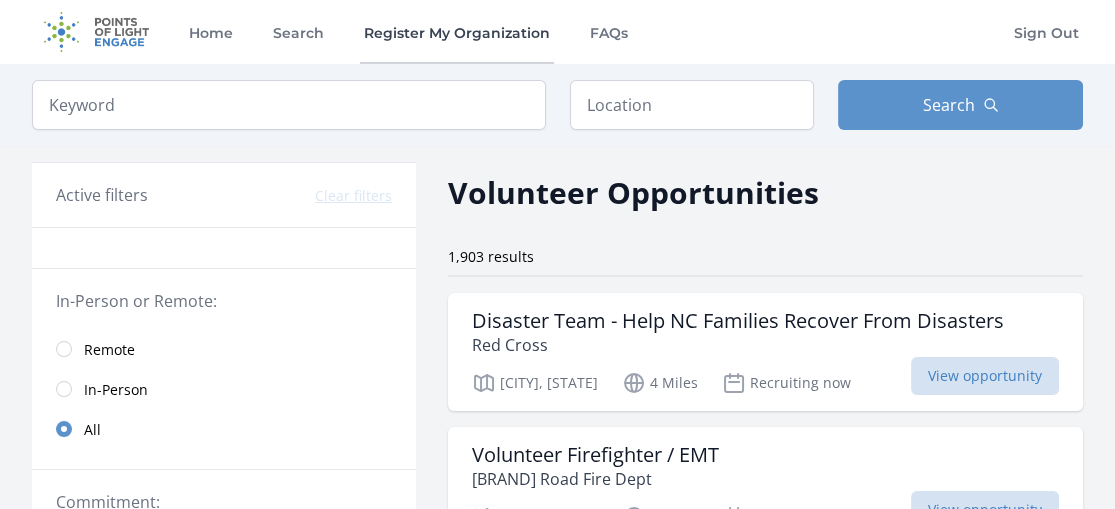 click on "Register My Organization" at bounding box center [457, 32] 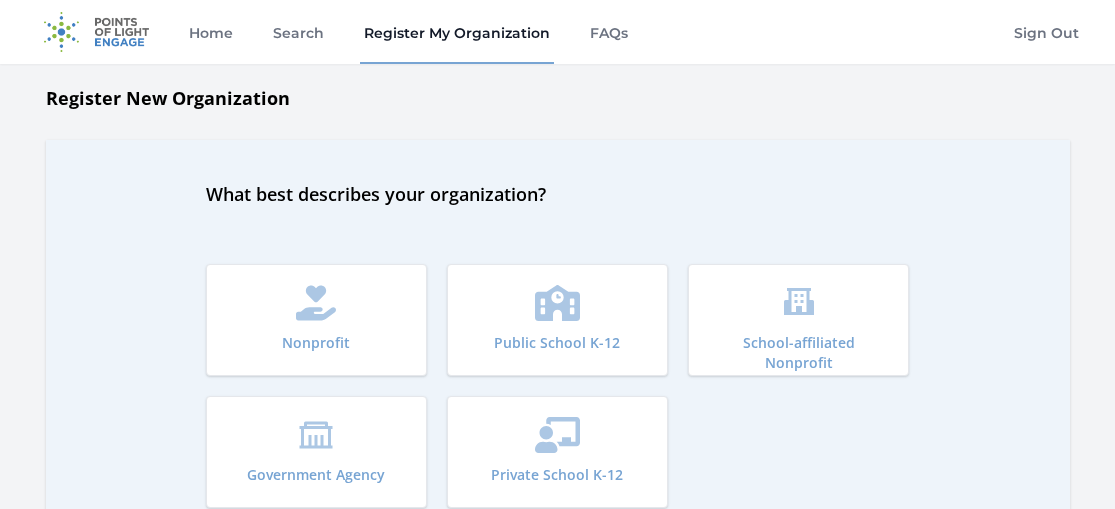 scroll, scrollTop: 0, scrollLeft: 0, axis: both 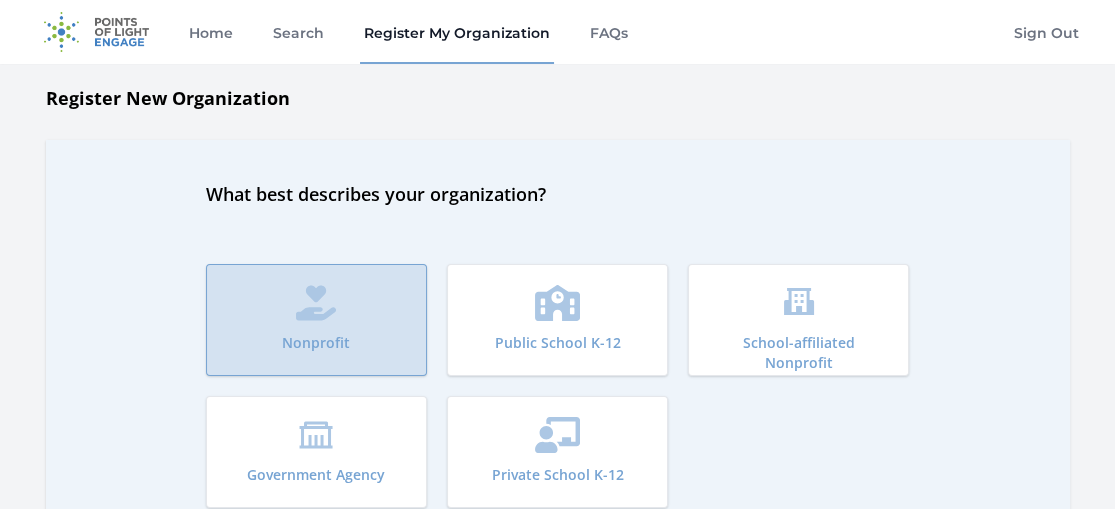click 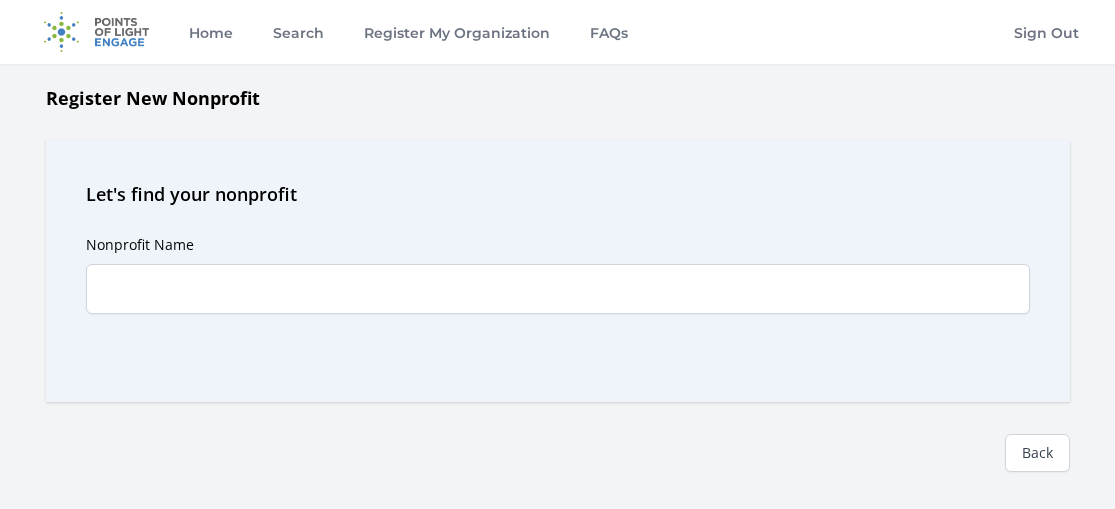 scroll, scrollTop: 0, scrollLeft: 0, axis: both 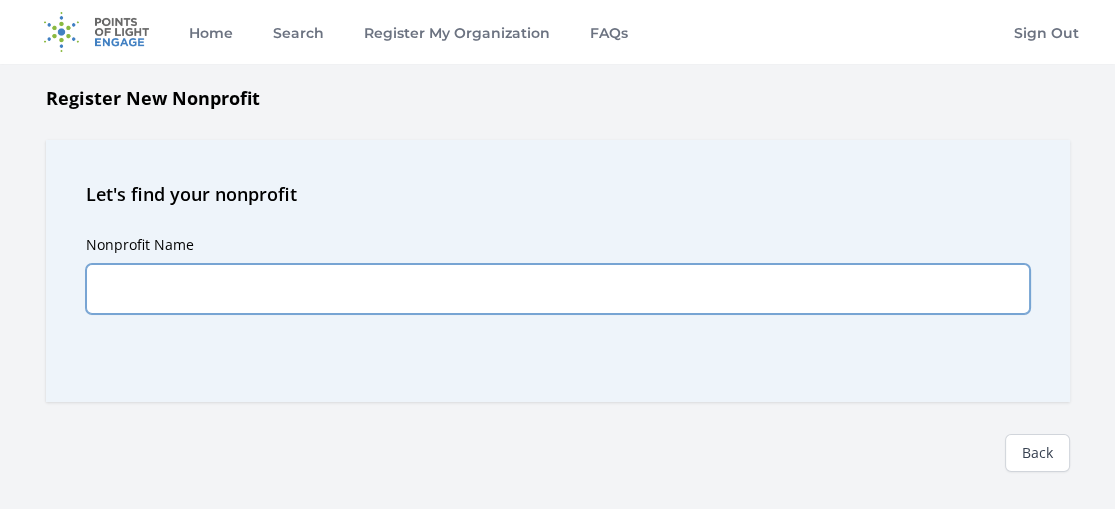 drag, startPoint x: 0, startPoint y: 0, endPoint x: 327, endPoint y: 286, distance: 434.4249 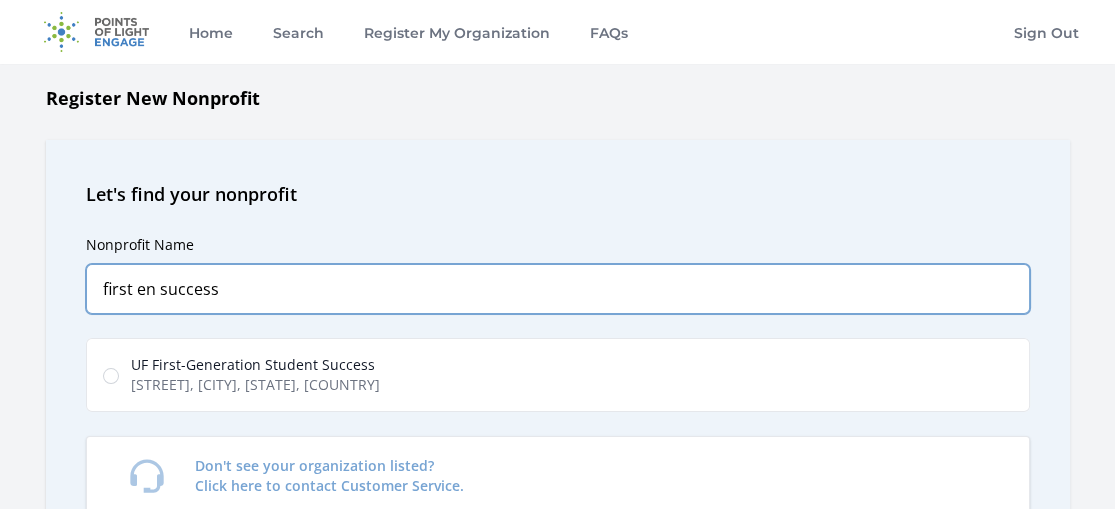 click on "first en success" at bounding box center (558, 289) 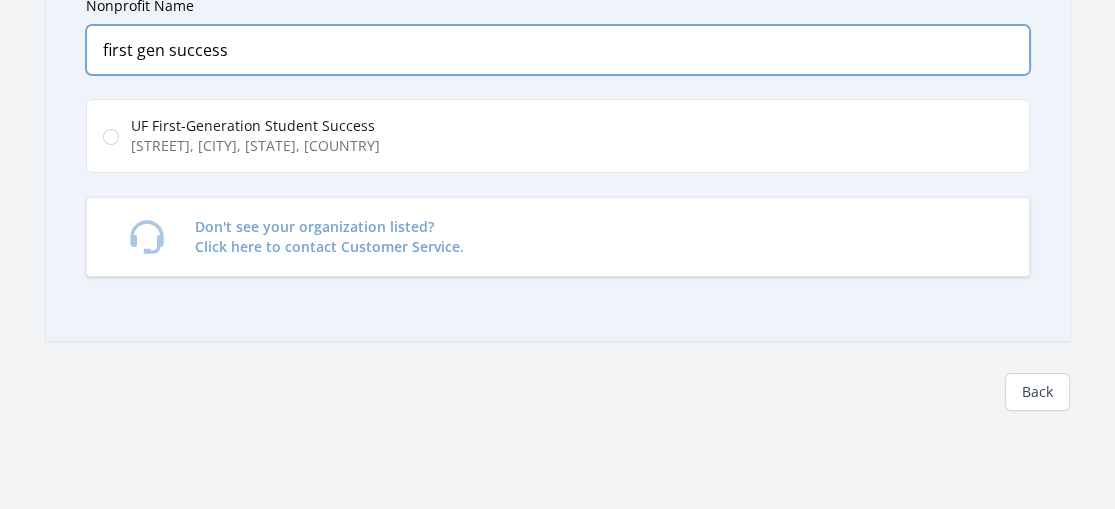 scroll, scrollTop: 236, scrollLeft: 0, axis: vertical 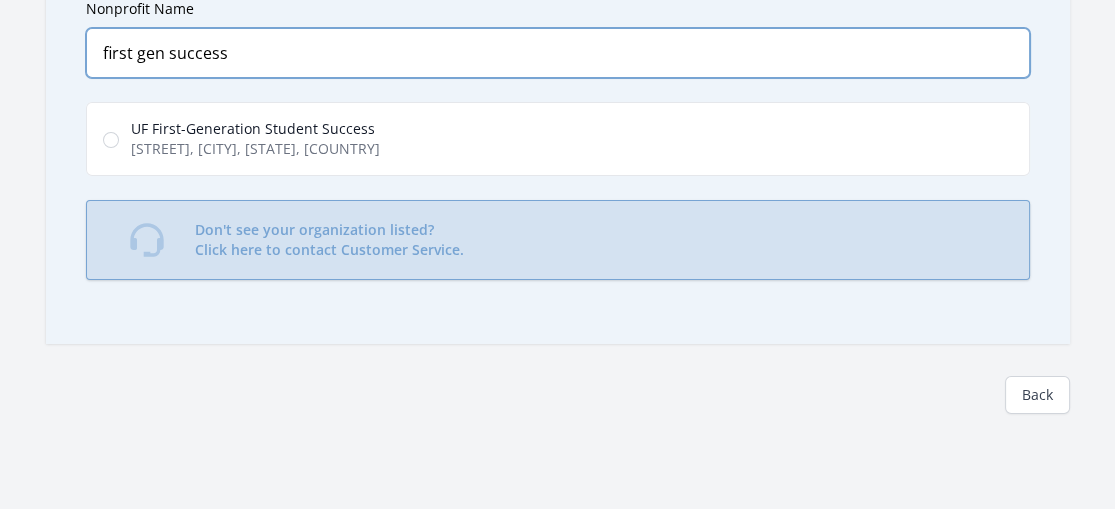 type on "first gen success" 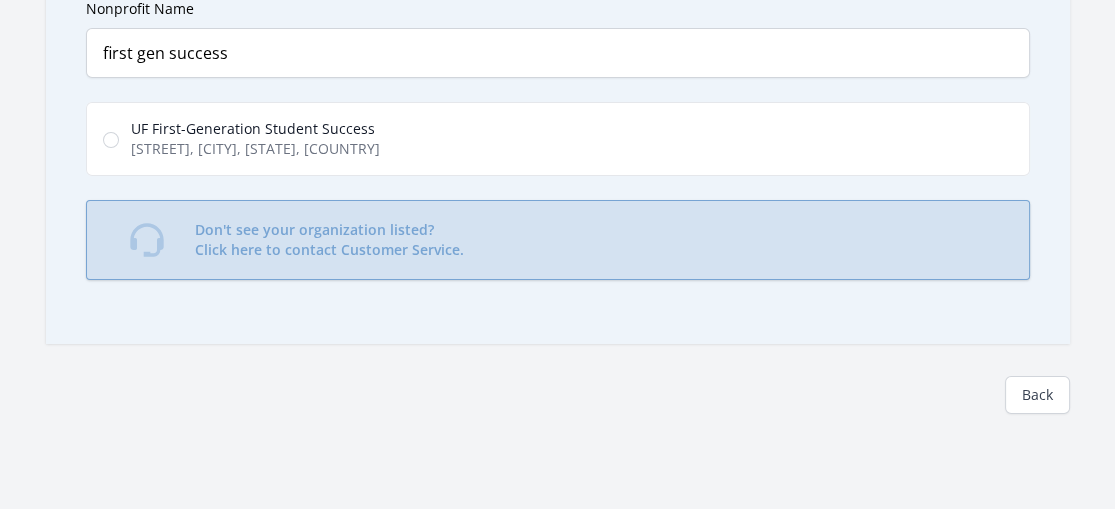 click on "Don't see your organization listed?
Click here to contact Customer Service." at bounding box center [329, 240] 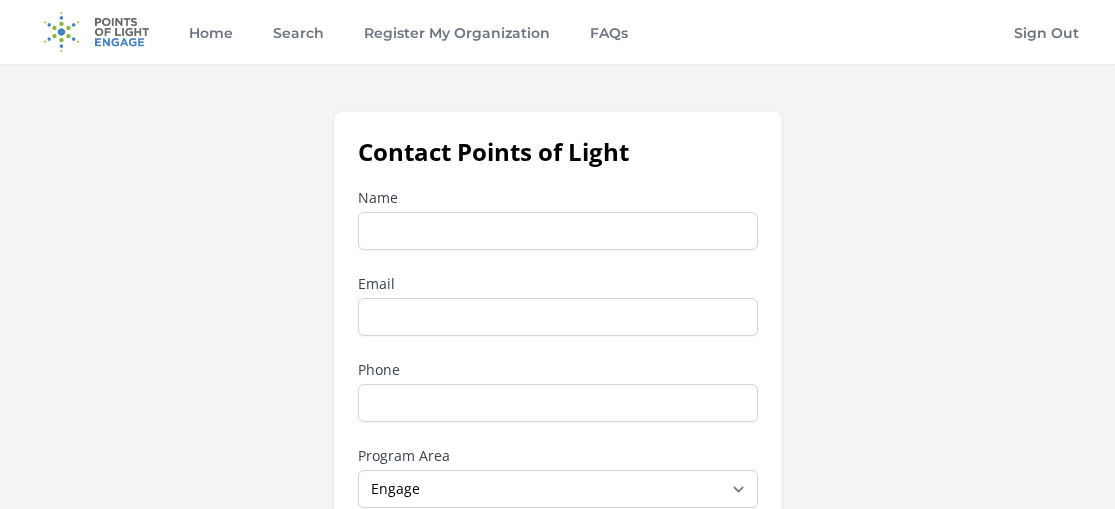 scroll, scrollTop: 0, scrollLeft: 0, axis: both 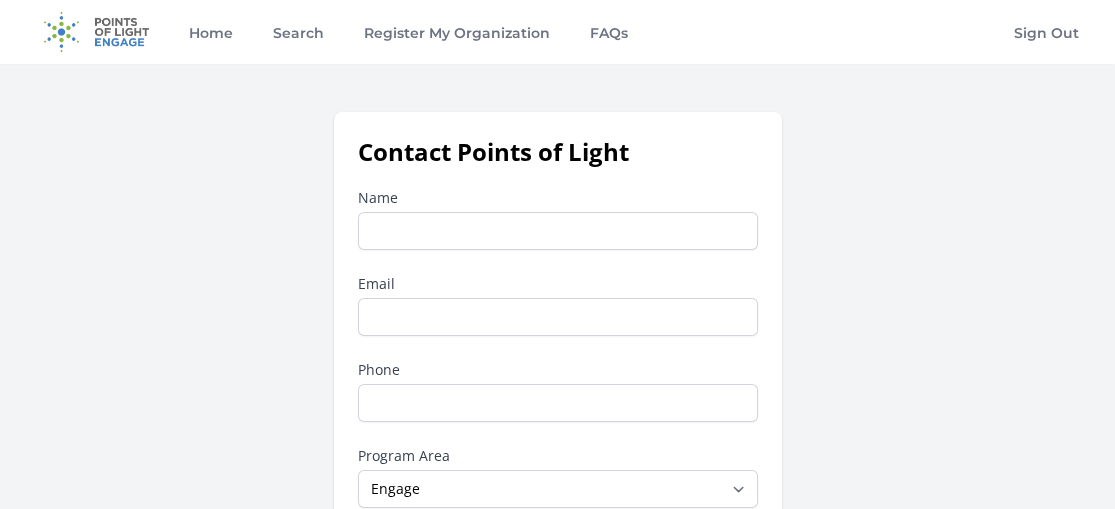 click on "Name" at bounding box center [558, 231] 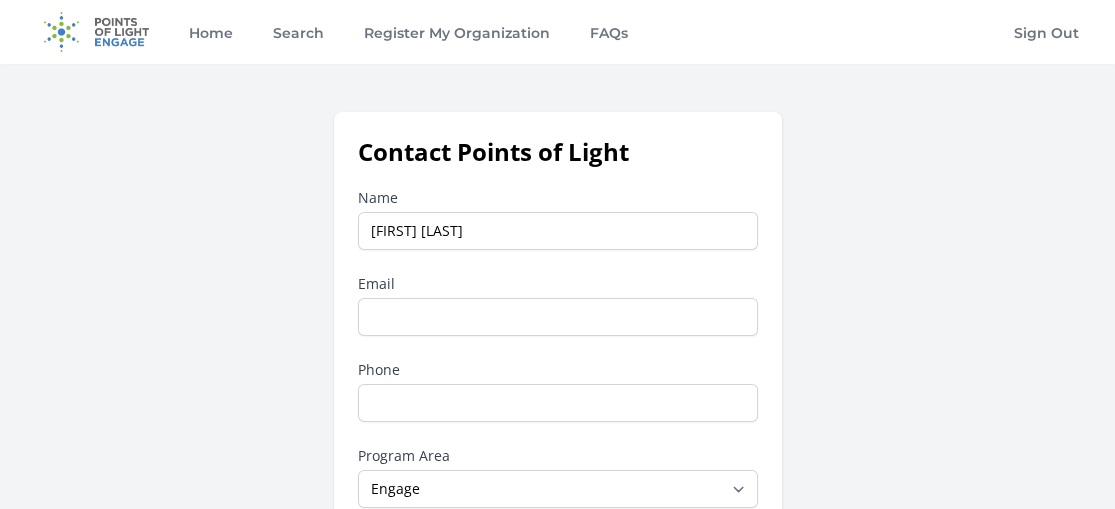 type on "sponsorships@[DOMAIN].org" 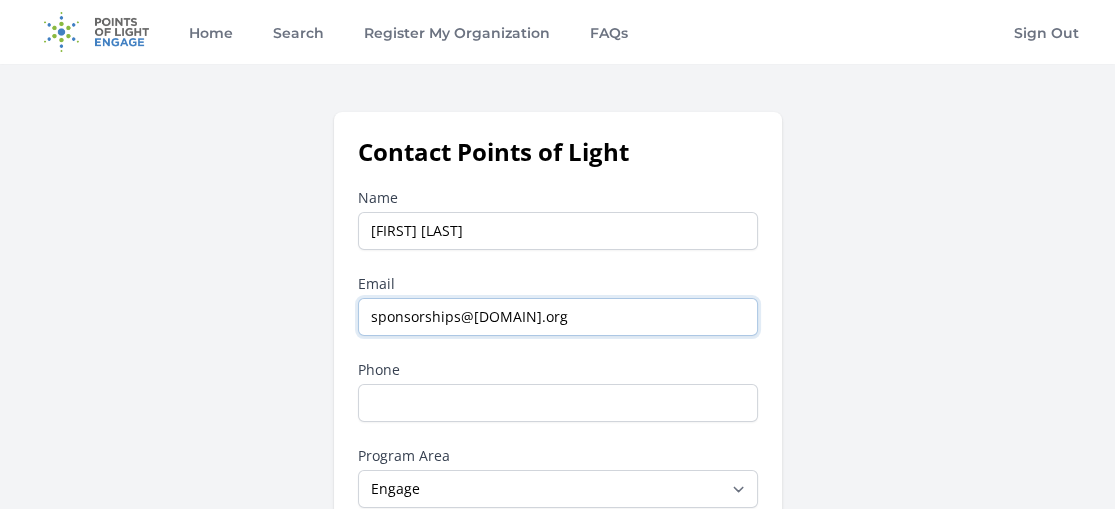 type on "[PHONE]" 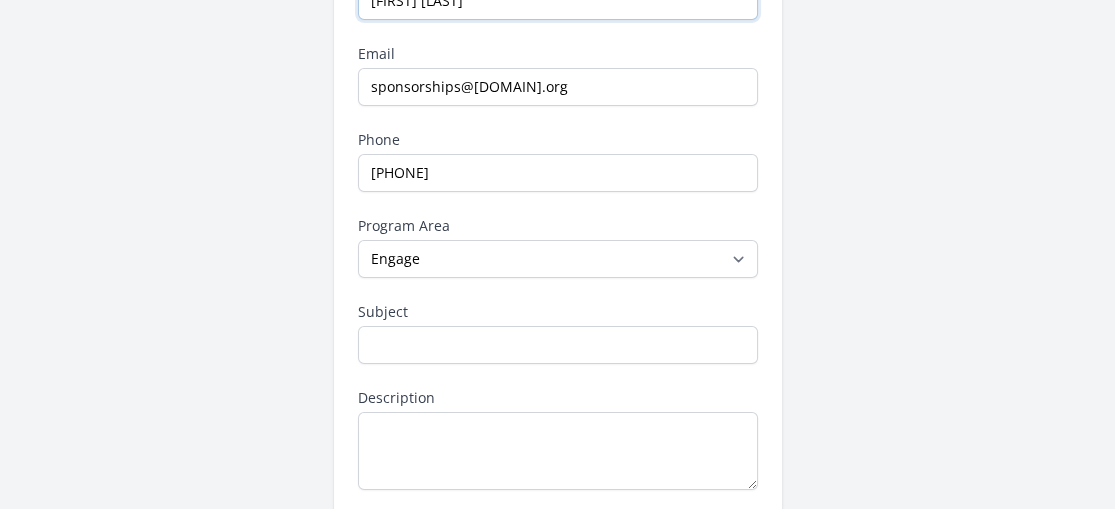 scroll, scrollTop: 242, scrollLeft: 0, axis: vertical 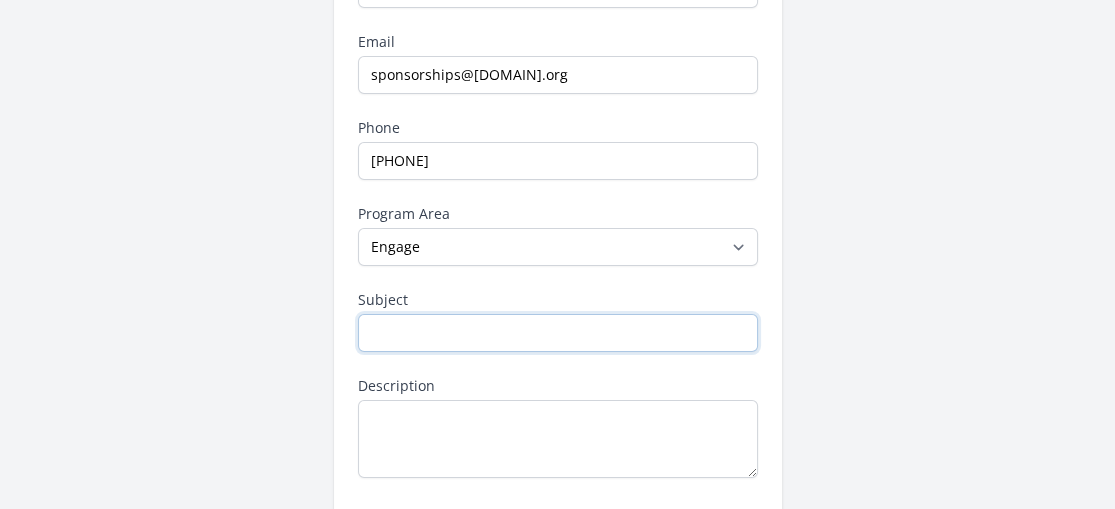 click on "Subject" at bounding box center [558, 333] 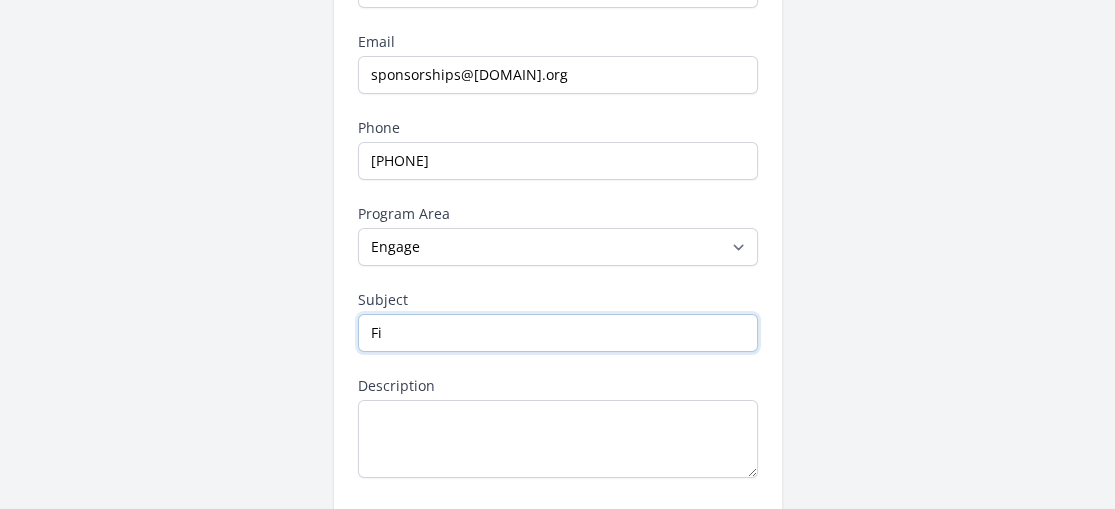 type on "F" 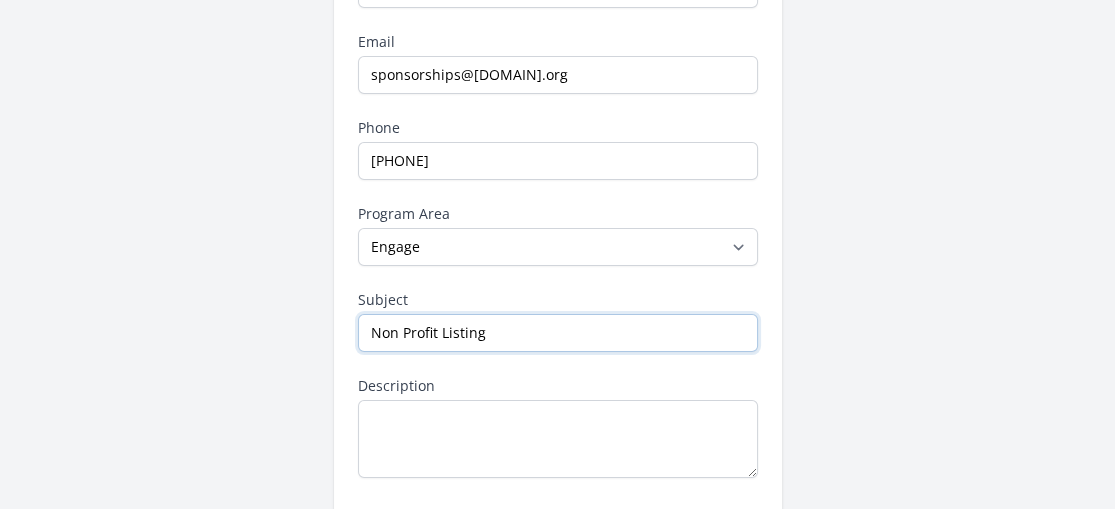 type on "Non Profit Listing" 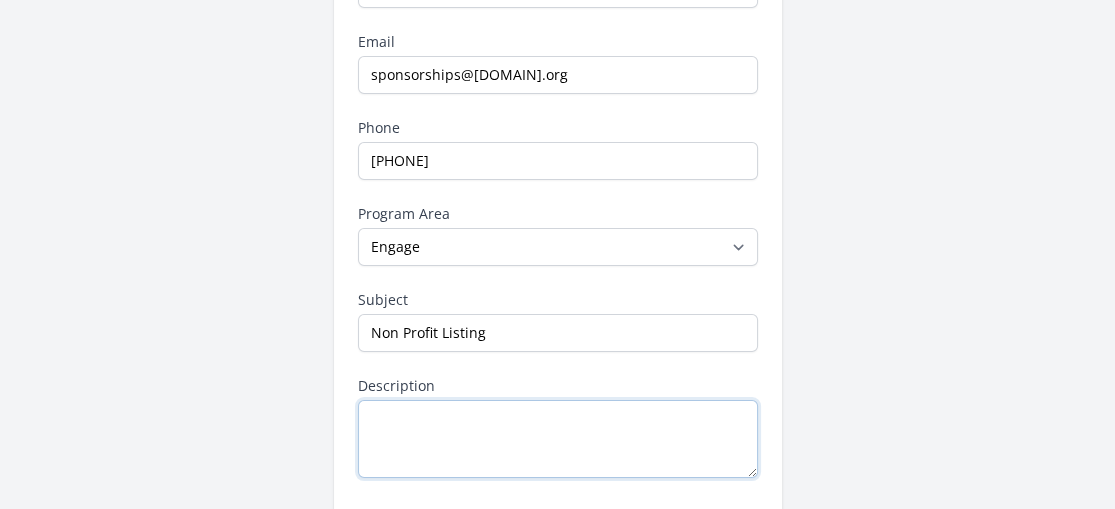 click on "Description" at bounding box center (558, 439) 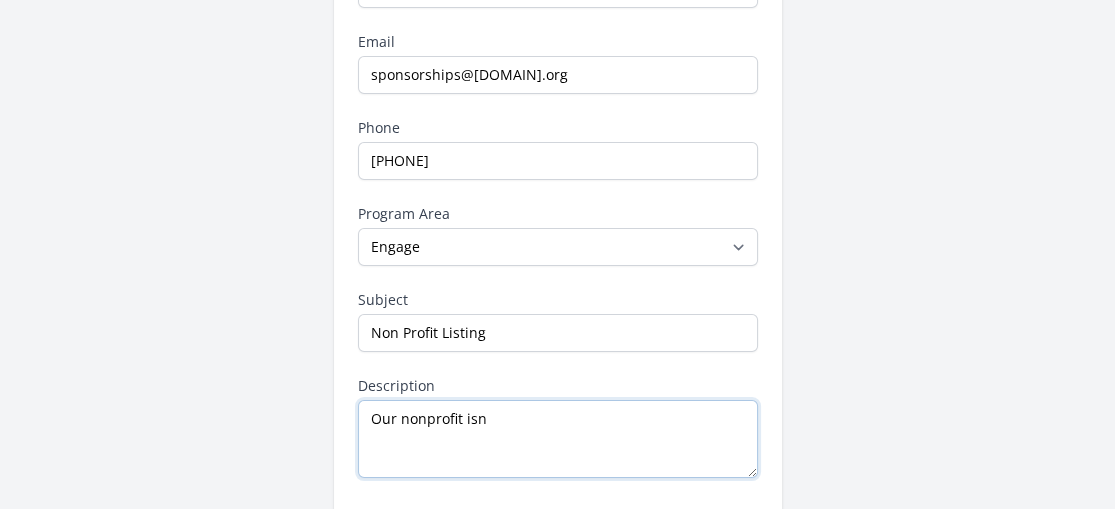 click on "Our nonprofit isn" at bounding box center [558, 439] 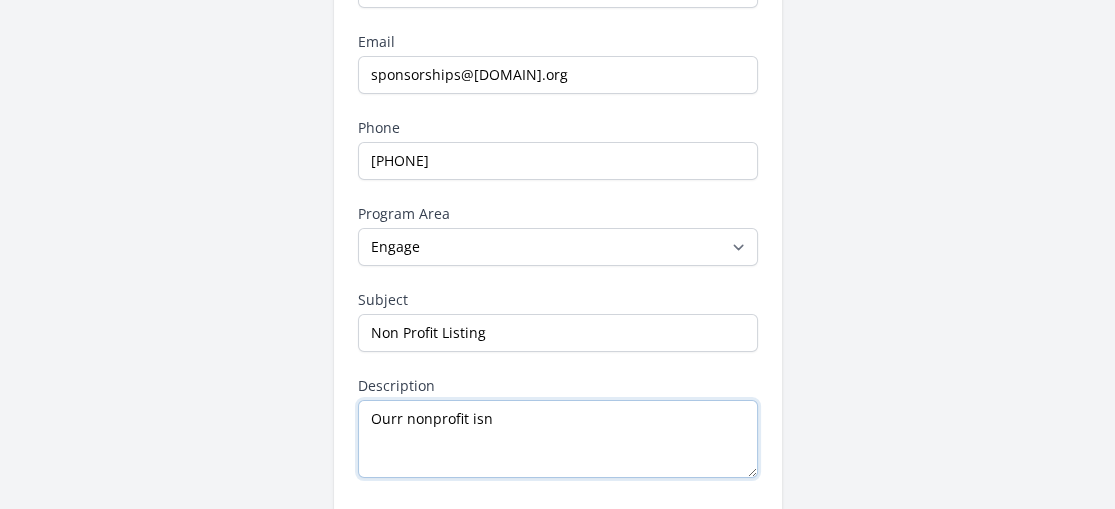 click on "Ourr nonprofit isn" at bounding box center (558, 439) 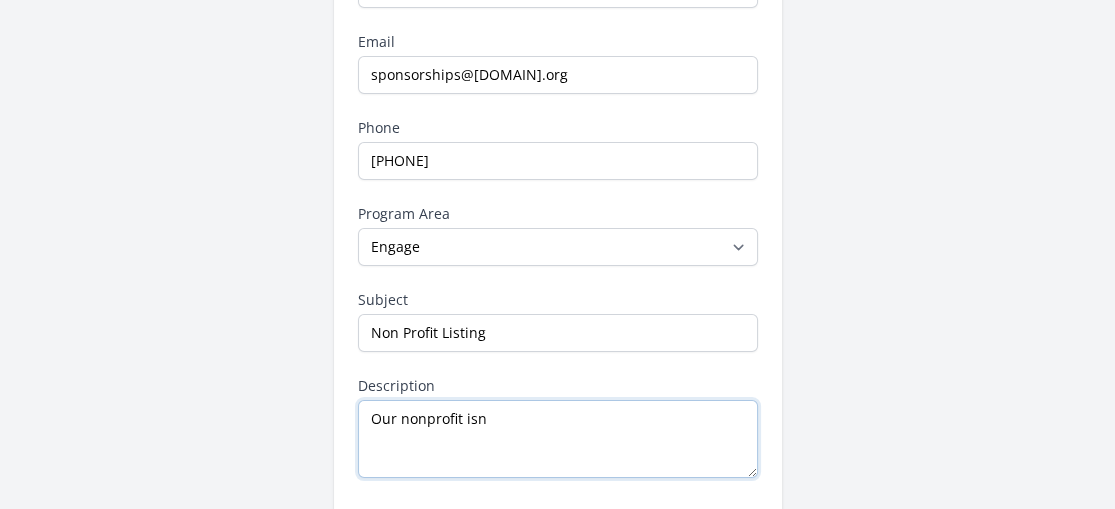 click on "Our nonprofit isn" at bounding box center [558, 439] 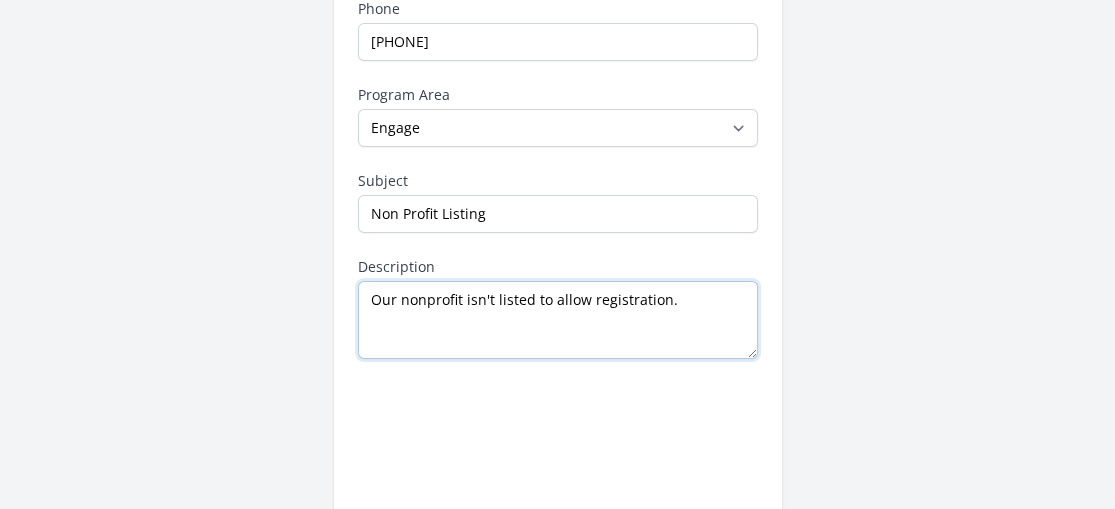 scroll, scrollTop: 376, scrollLeft: 0, axis: vertical 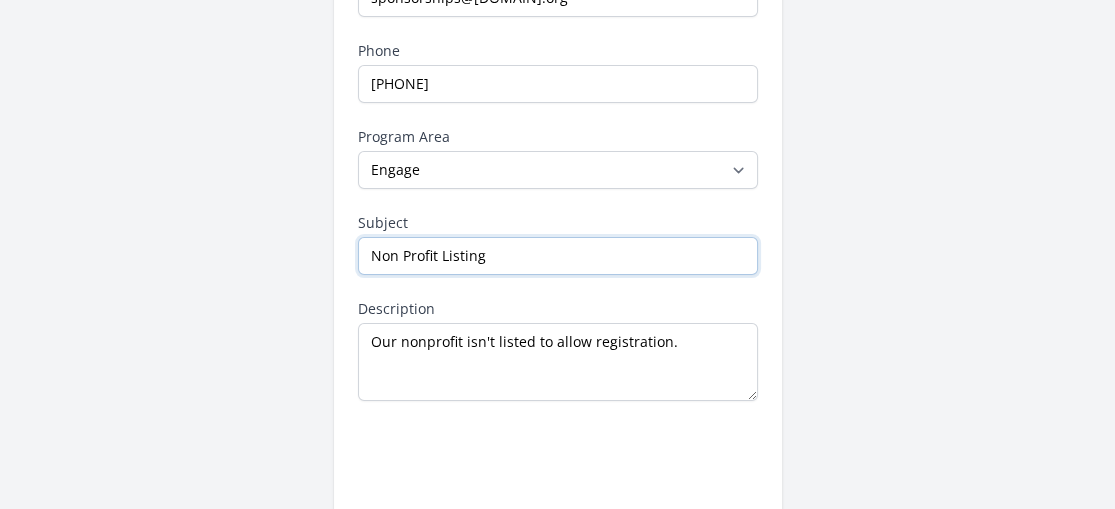 click on "Non Profit Listing" at bounding box center (558, 256) 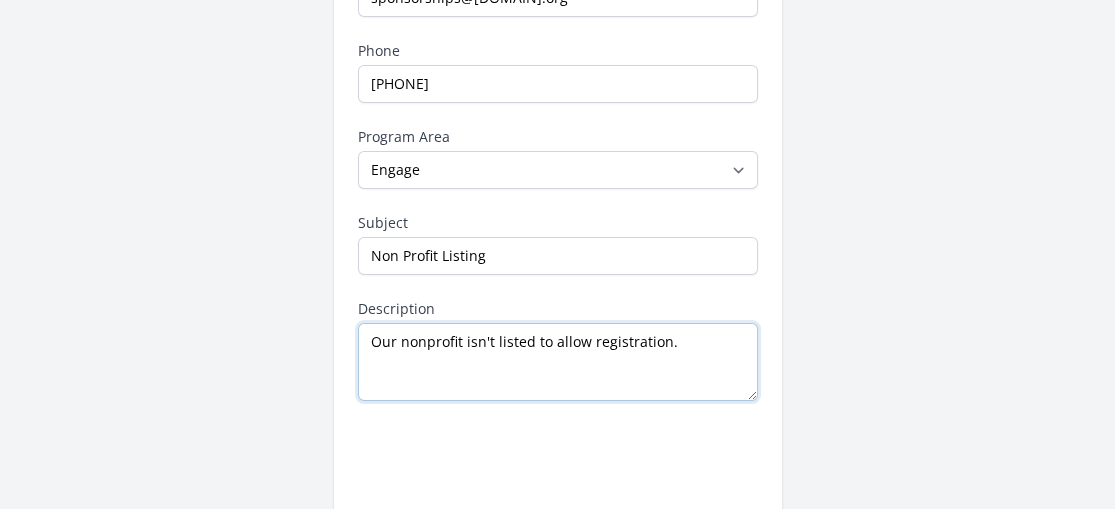 click on "Our nonprofit isn't listed to allow registration." at bounding box center (558, 362) 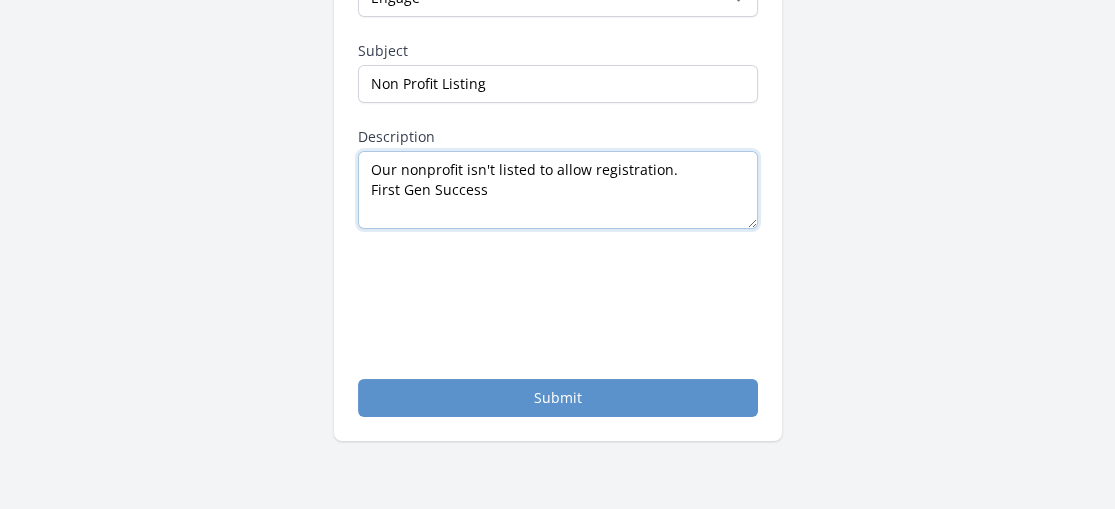 scroll, scrollTop: 494, scrollLeft: 0, axis: vertical 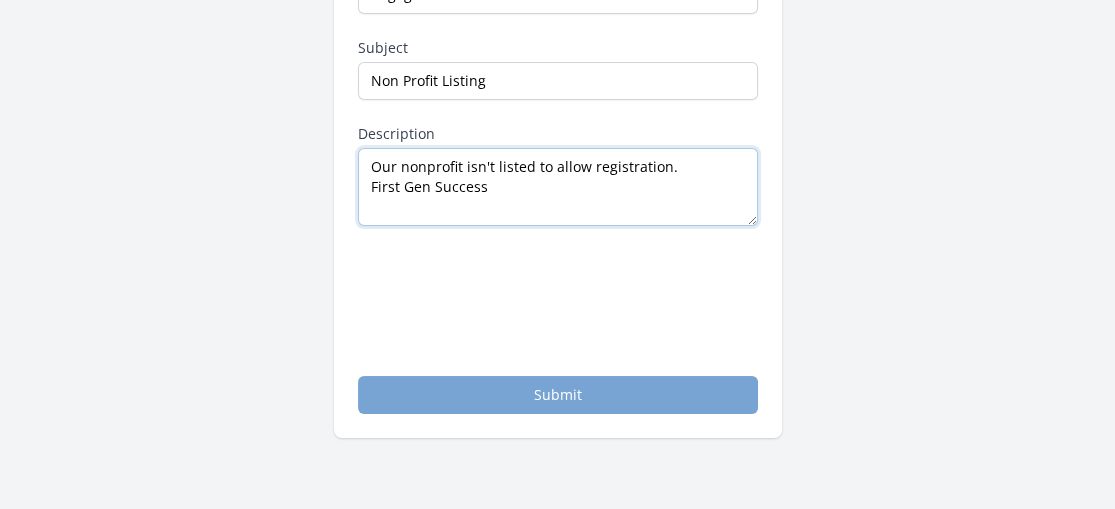 type on "Our nonprofit isn't listed to allow registration.
First Gen Success" 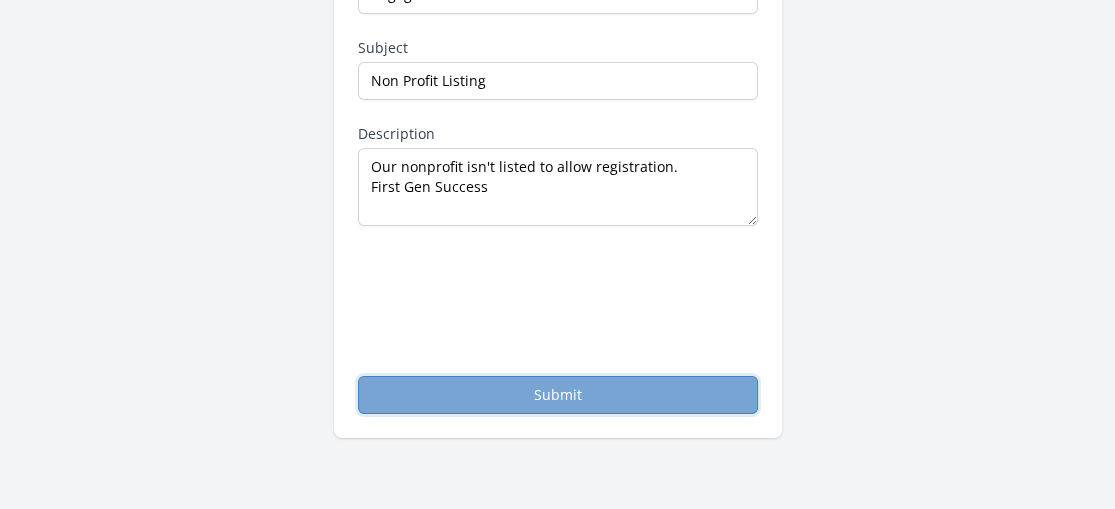 click on "Submit" at bounding box center [558, 395] 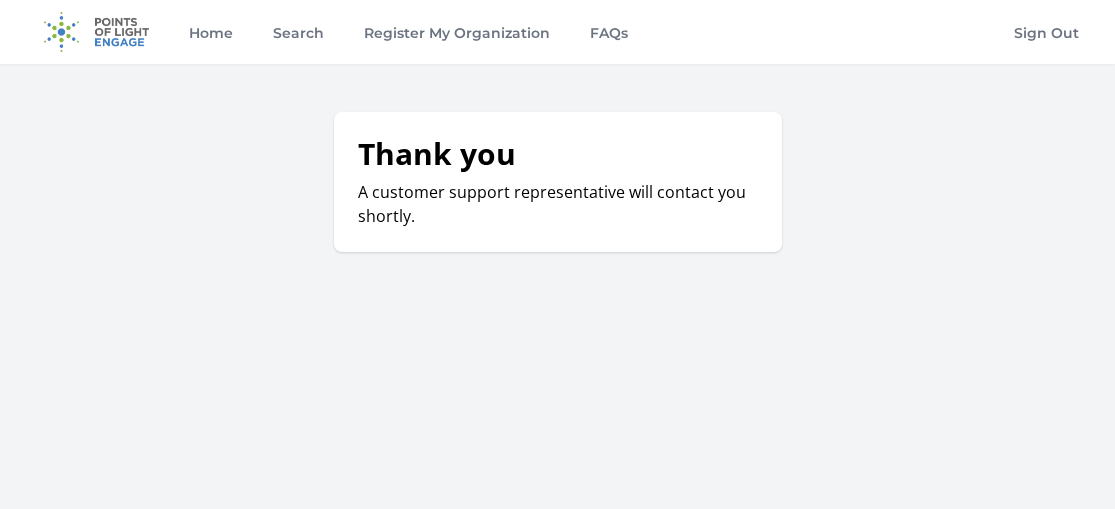 scroll, scrollTop: 0, scrollLeft: 0, axis: both 